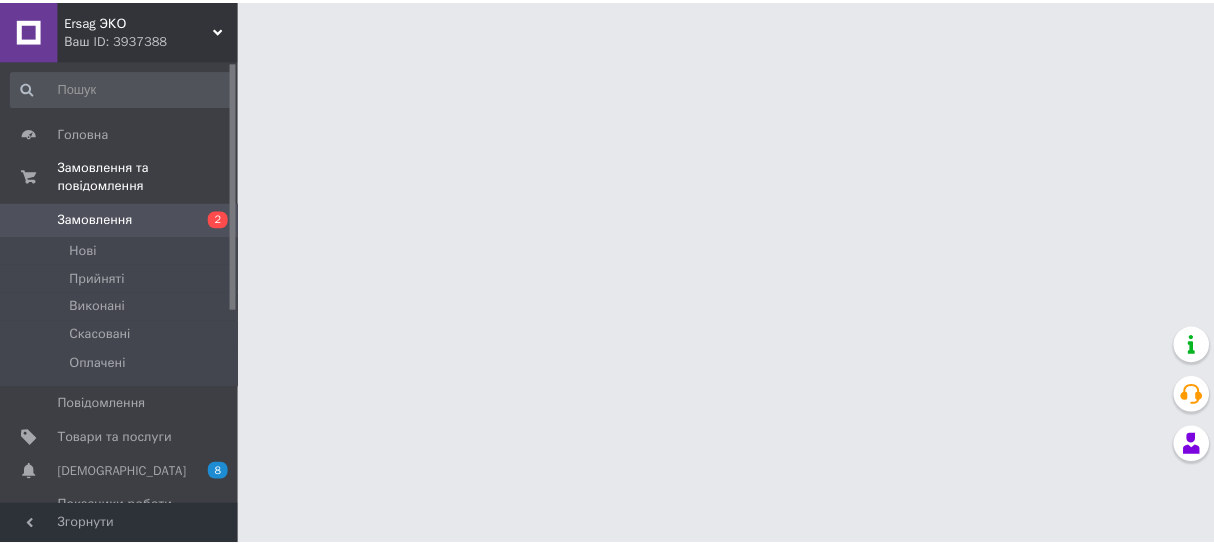 scroll, scrollTop: 0, scrollLeft: 0, axis: both 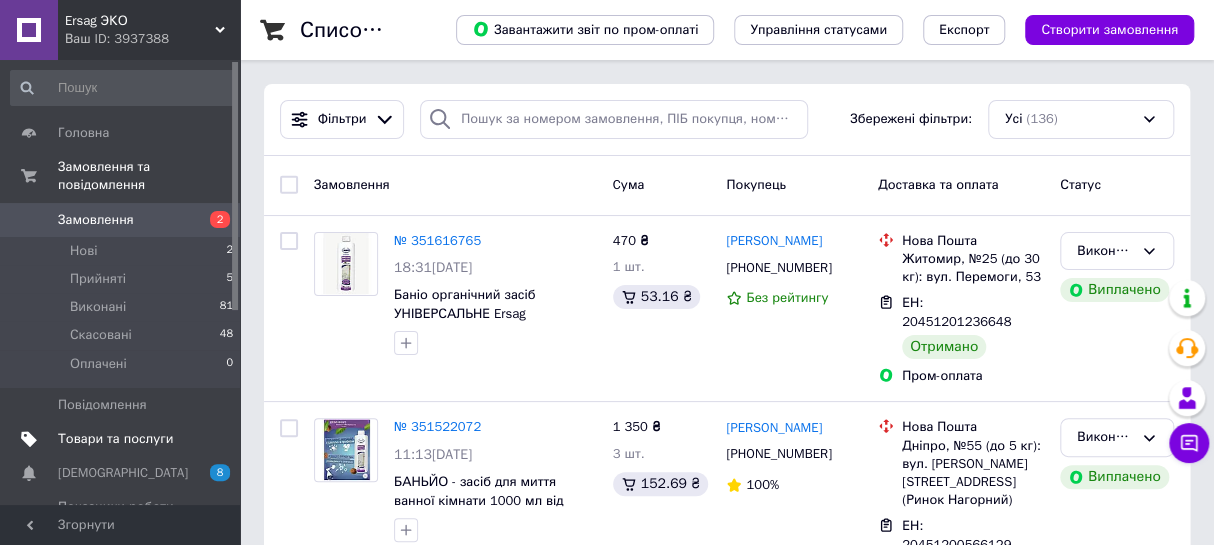 click on "Товари та послуги" at bounding box center (115, 439) 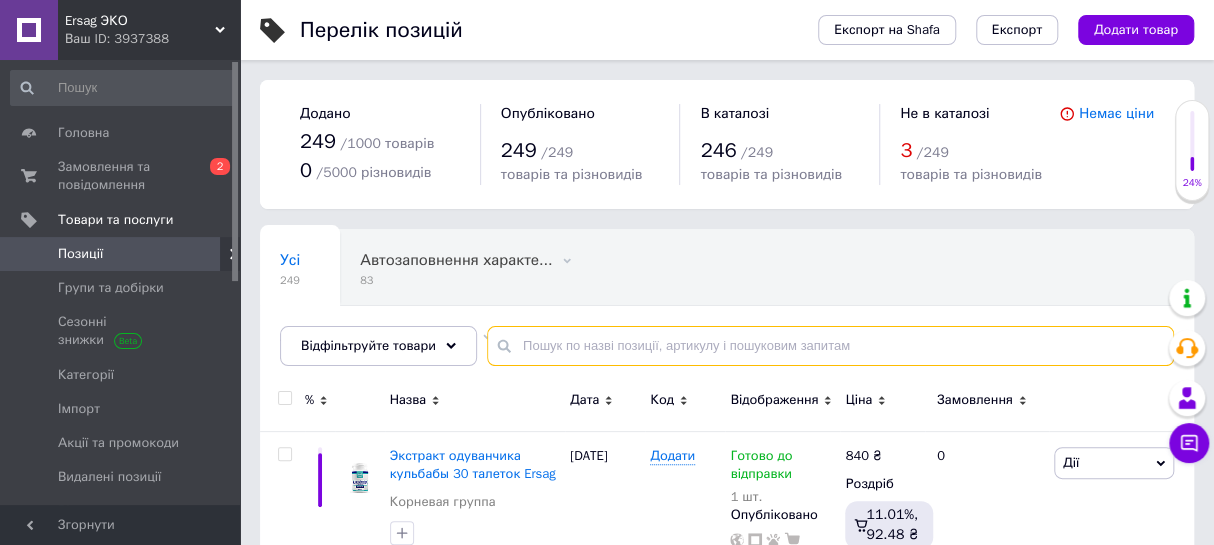 paste on "Now foods, c-1000 с биофлавоноидами, 100 растительных капсул" 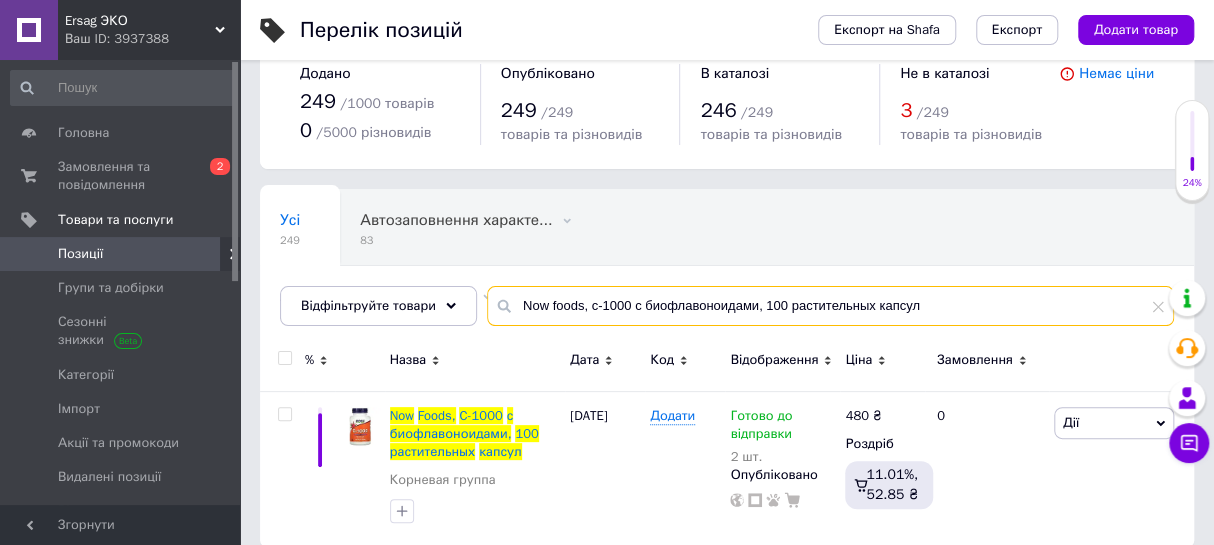 scroll, scrollTop: 75, scrollLeft: 0, axis: vertical 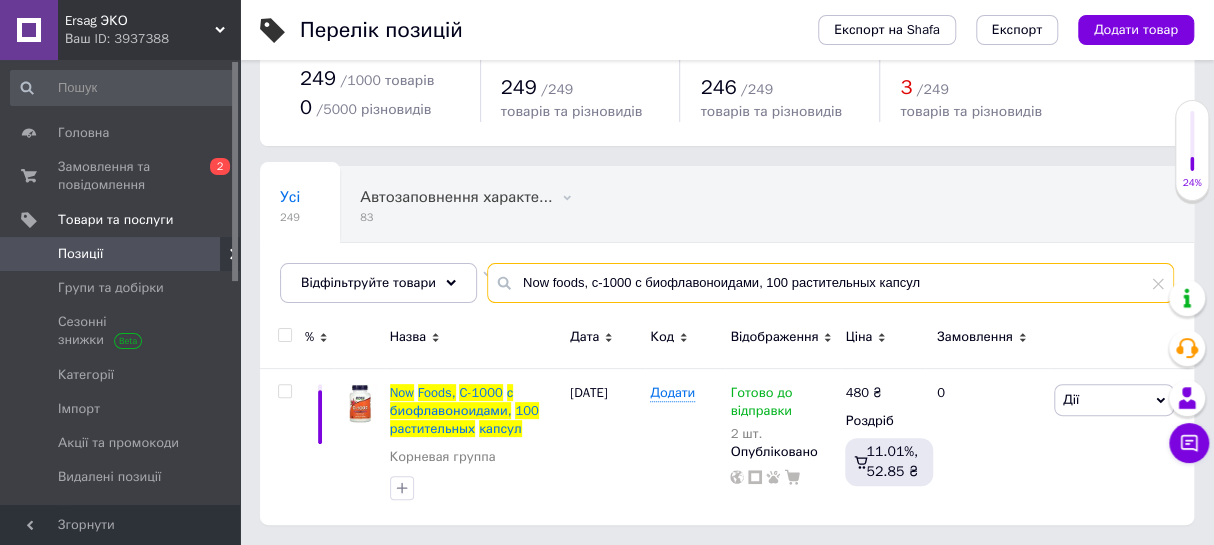 drag, startPoint x: 979, startPoint y: 277, endPoint x: 410, endPoint y: 247, distance: 569.7903 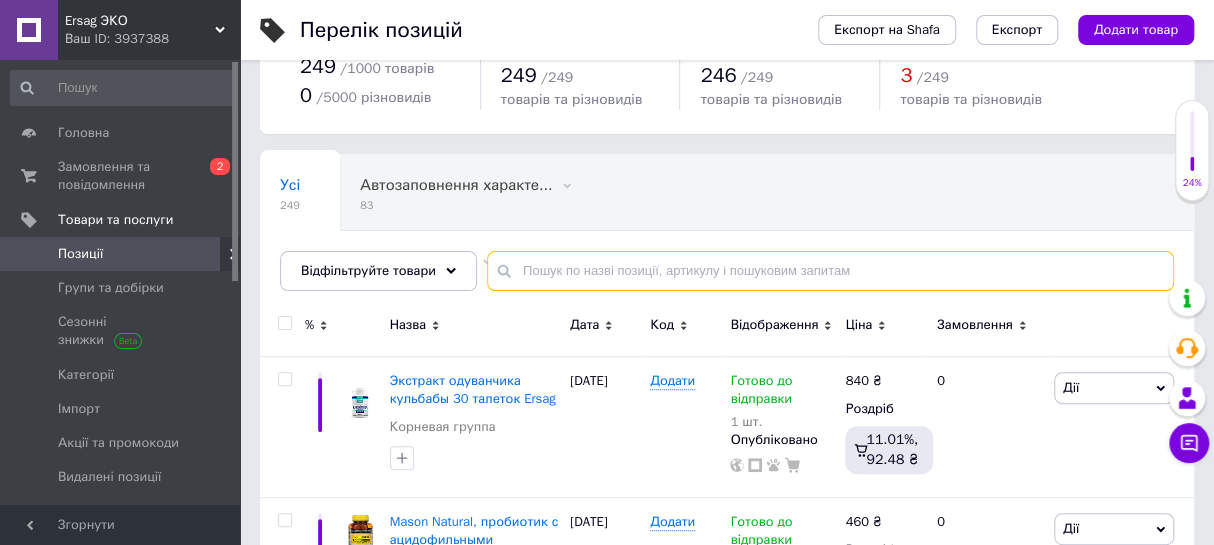 click at bounding box center (830, 271) 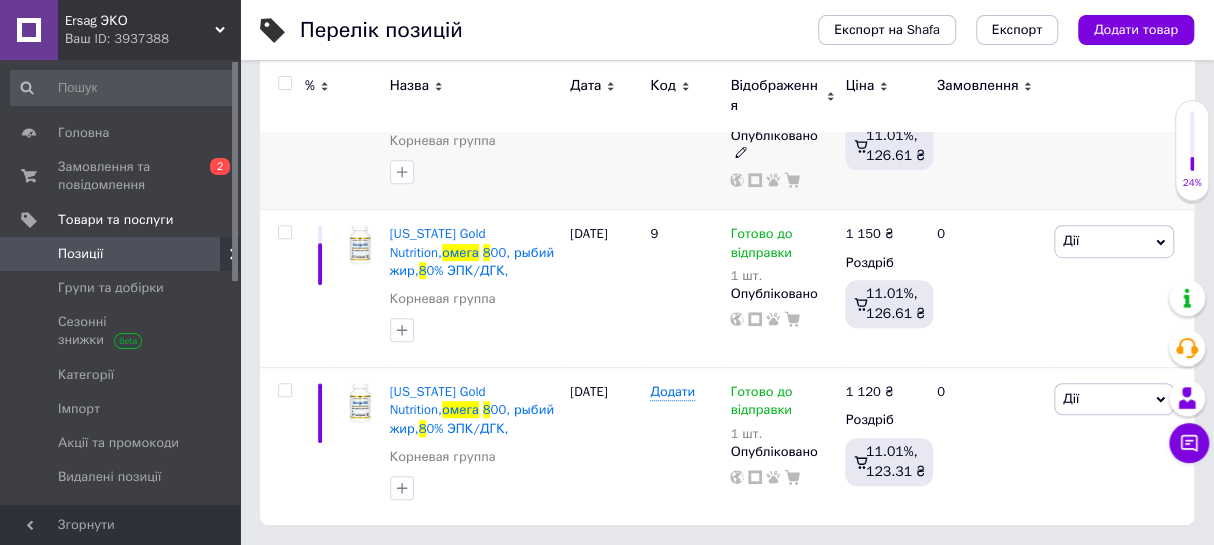 scroll, scrollTop: 390, scrollLeft: 0, axis: vertical 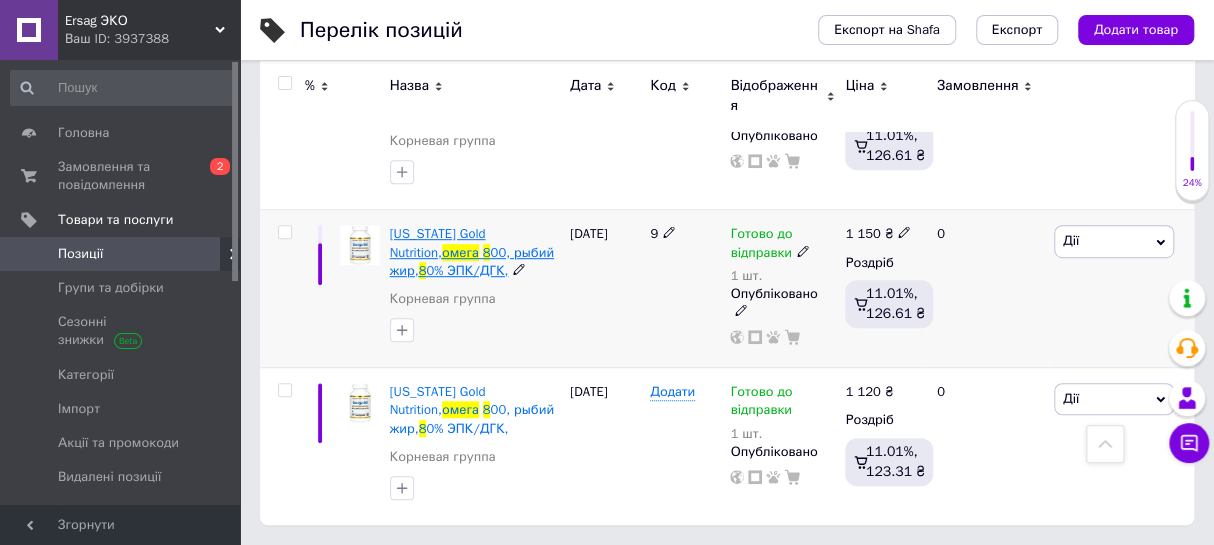 type on "омега 8" 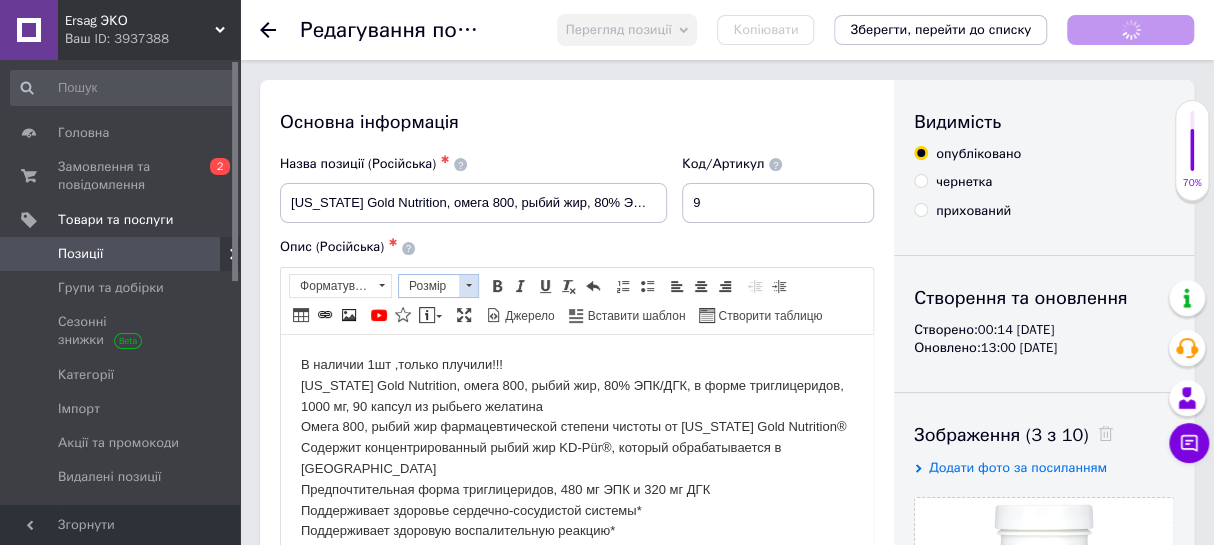 scroll, scrollTop: 0, scrollLeft: 0, axis: both 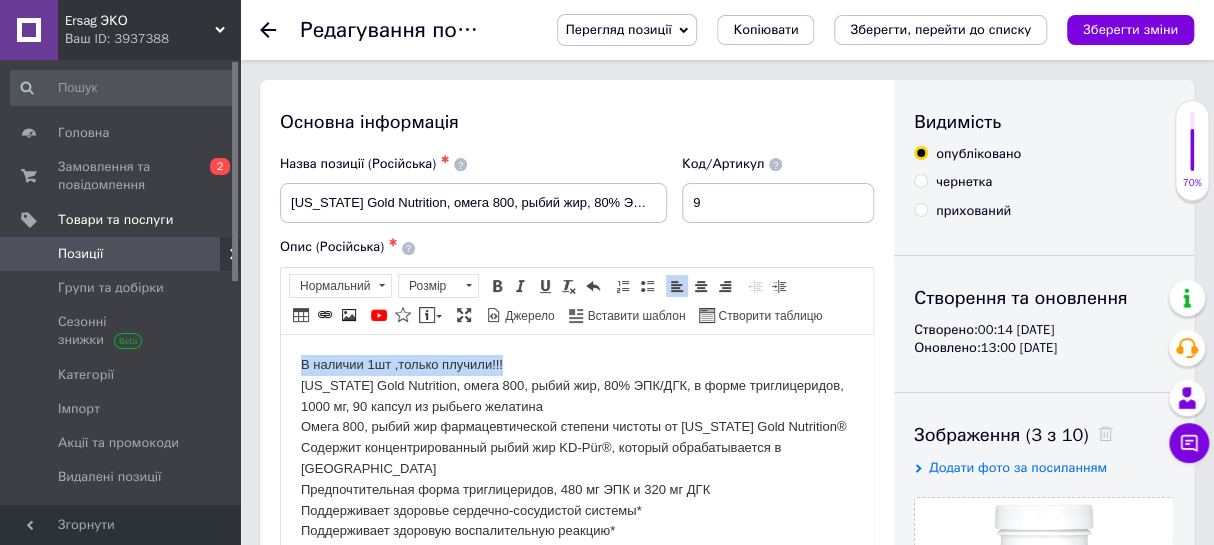 drag, startPoint x: 516, startPoint y: 359, endPoint x: 298, endPoint y: 354, distance: 218.05733 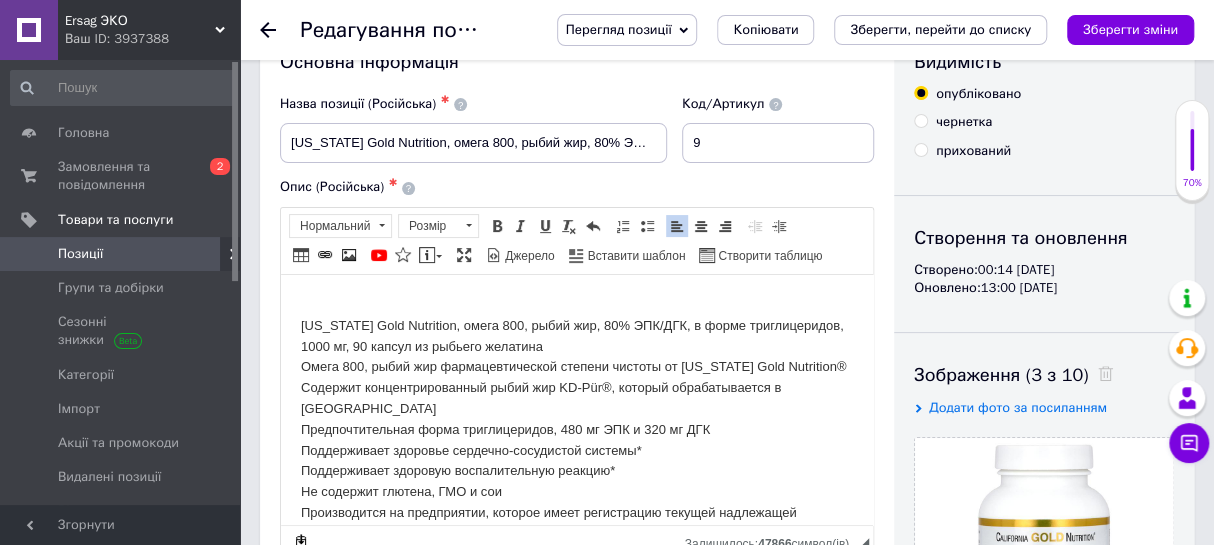 scroll, scrollTop: 90, scrollLeft: 0, axis: vertical 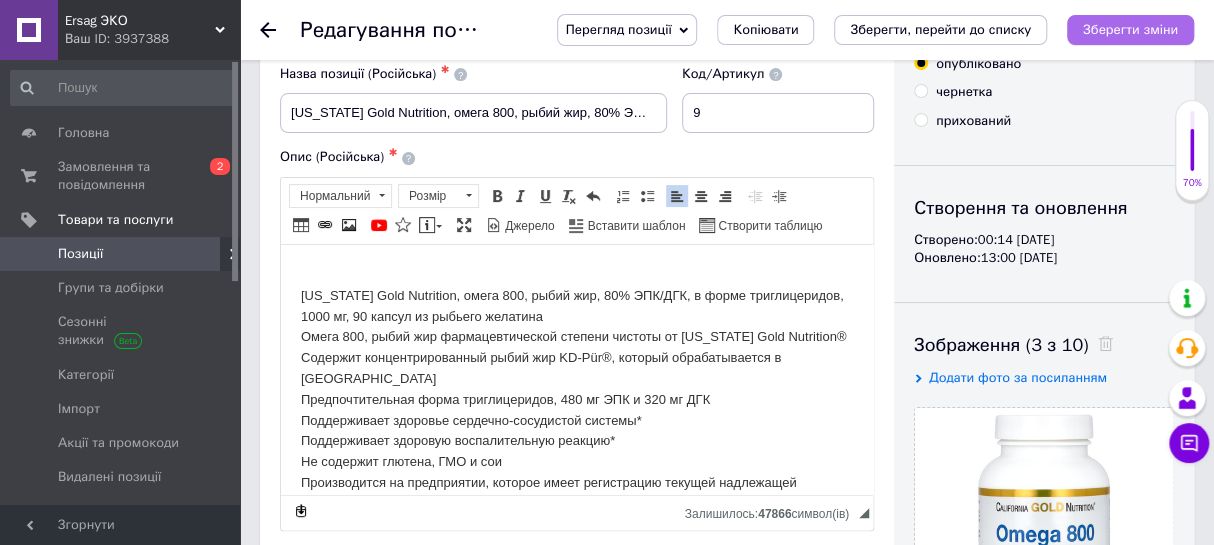 click on "Зберегти зміни" at bounding box center [1130, 29] 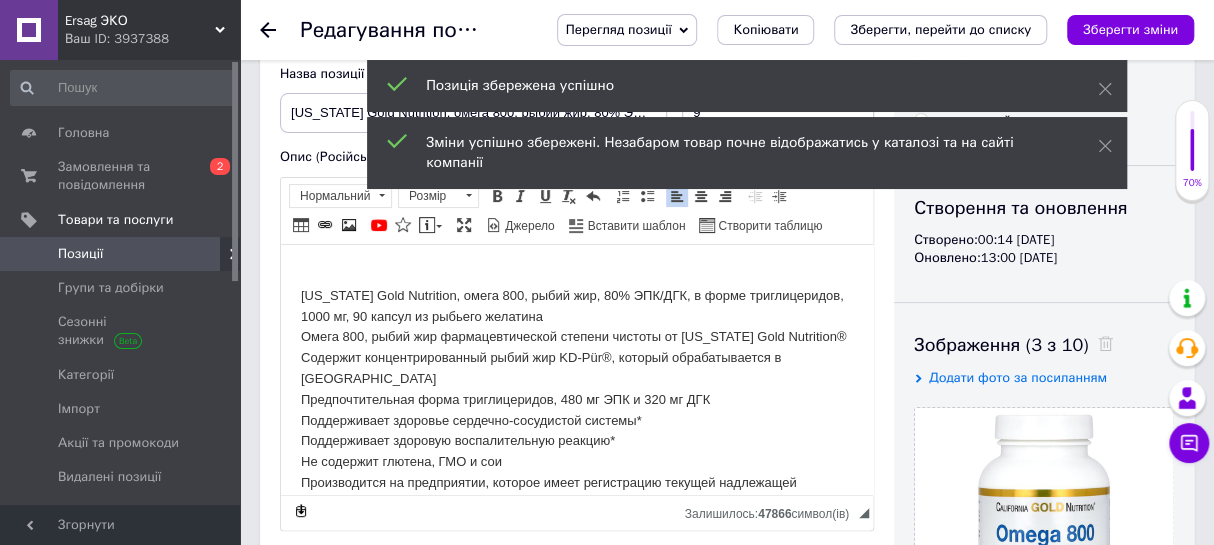 click on "Панель інструментів редактора Форматування Нормальний Розмір Розмір   Жирний  Сполучення клавіш Ctrl+B   Курсив  Сполучення клавіш Ctrl+I   Підкреслений  Сполучення клавіш Ctrl+U   Видалити форматування   Повернути  Сполучення клавіш Ctrl+Z   Вставити/видалити нумерований список   Вставити/видалити маркований список   По лівому краю   По центру   По правому краю   Зменшити відступ   Збільшити відступ   Таблиця   Вставити/Редагувати посилання  Сполучення клавіш Ctrl+L   Зображення   YouTube   {label}   Вставити повідомлення   Максимізувати   Джерело   Вставити шаблон" at bounding box center (577, 211) 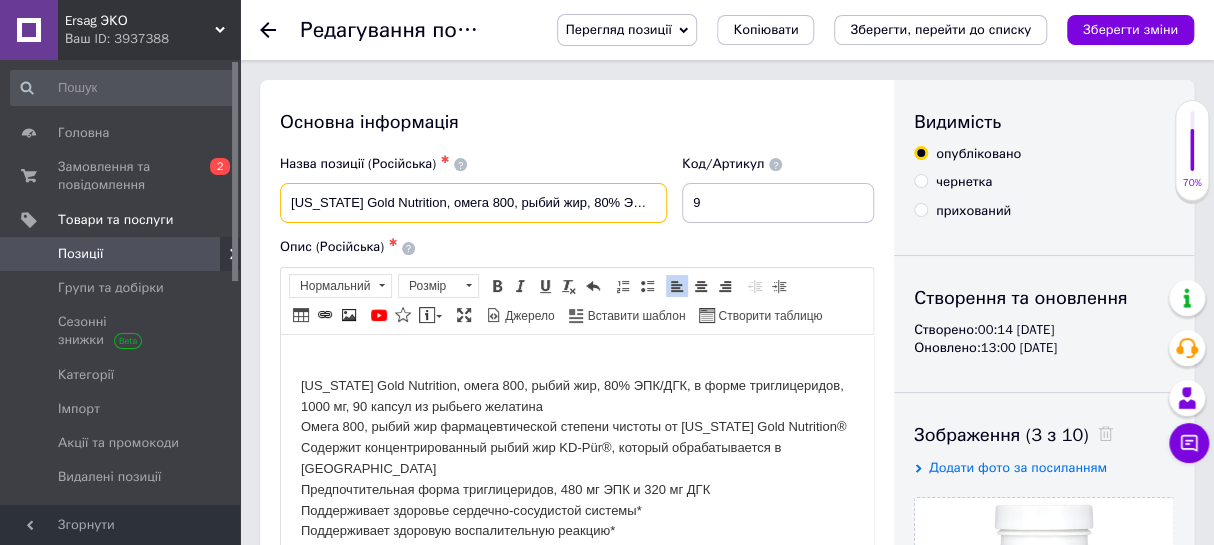 drag, startPoint x: 287, startPoint y: 201, endPoint x: 772, endPoint y: 203, distance: 485.00412 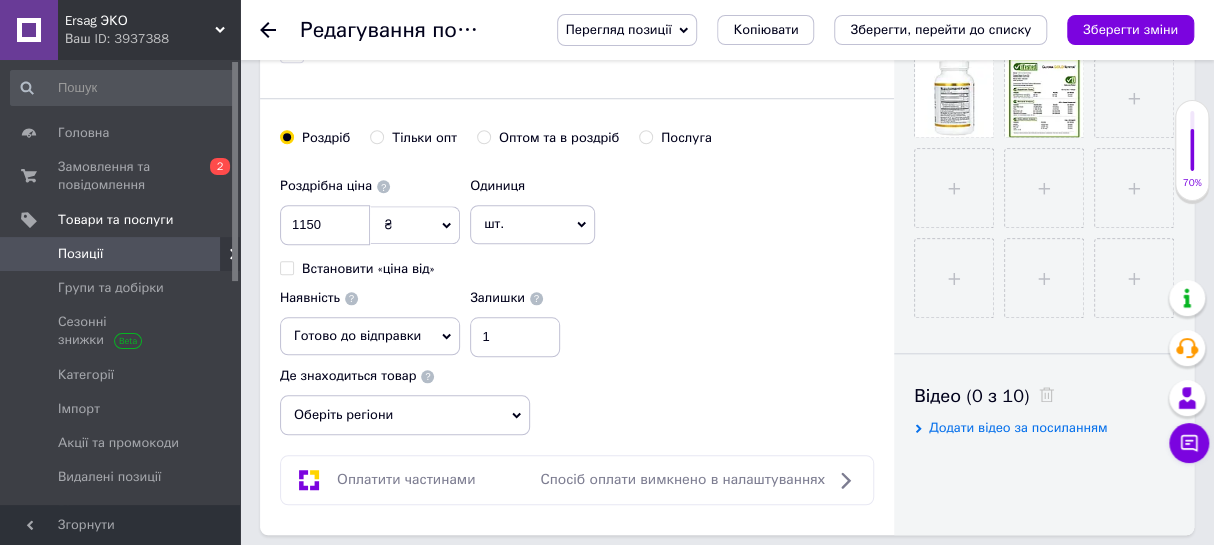 scroll, scrollTop: 727, scrollLeft: 0, axis: vertical 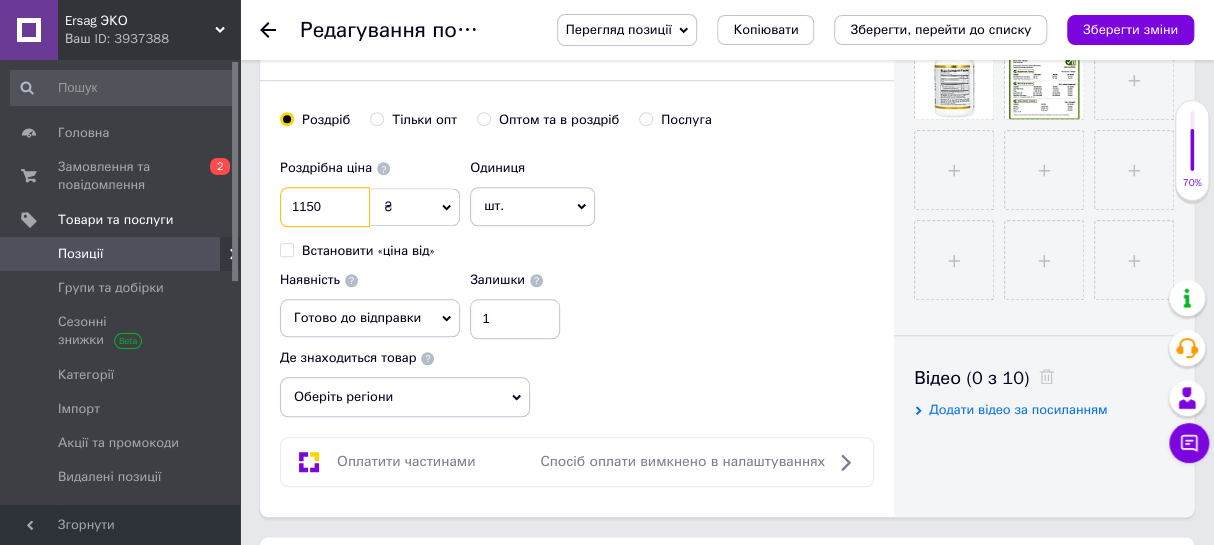 click on "1150" at bounding box center (325, 207) 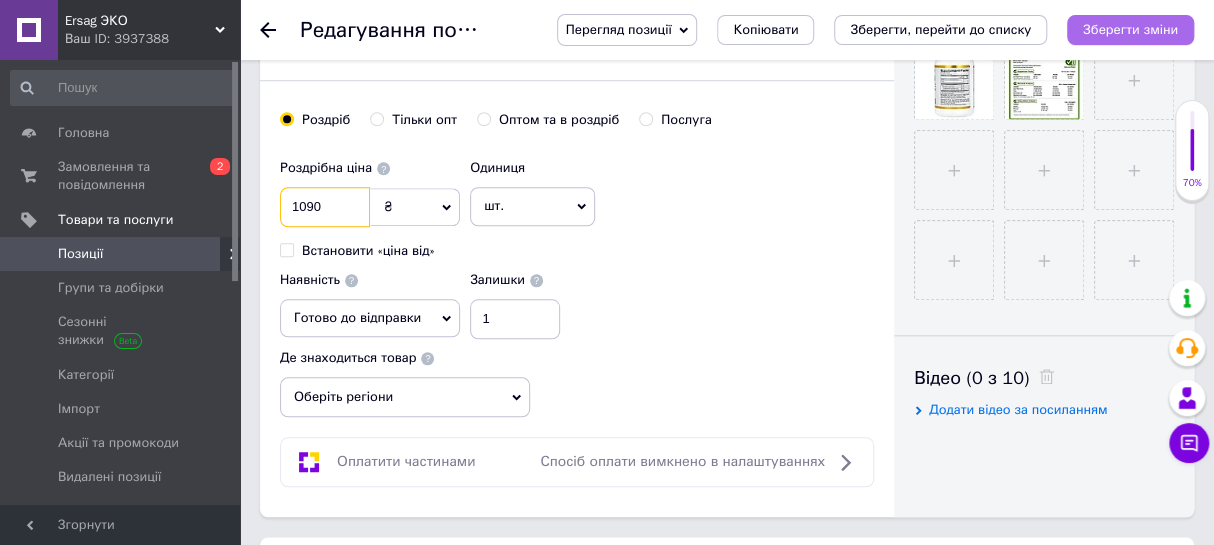 type on "1090" 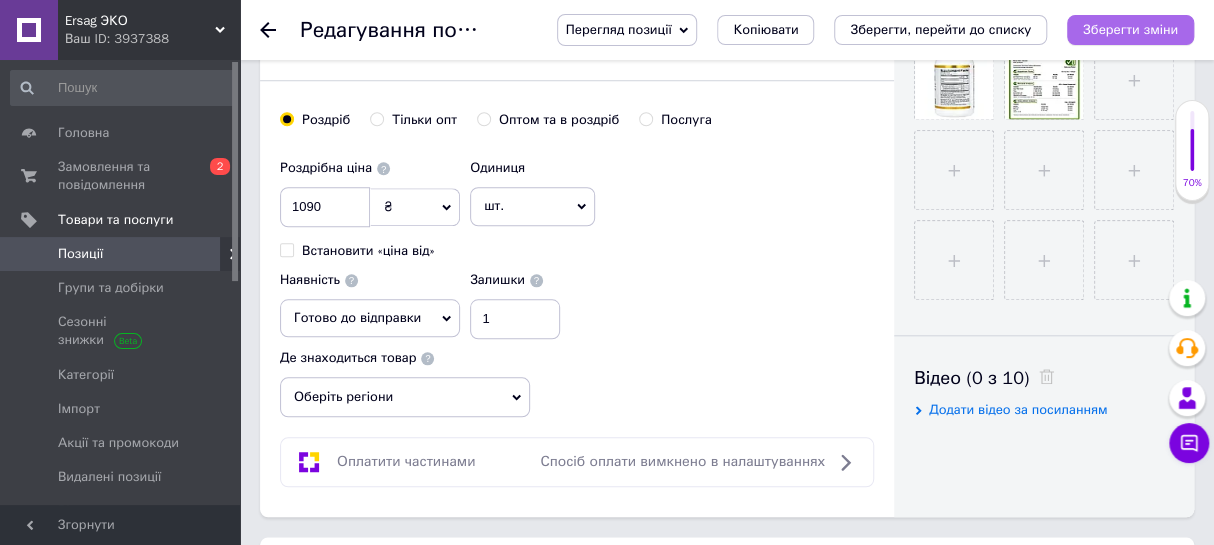 click on "Зберегти зміни" at bounding box center [1130, 29] 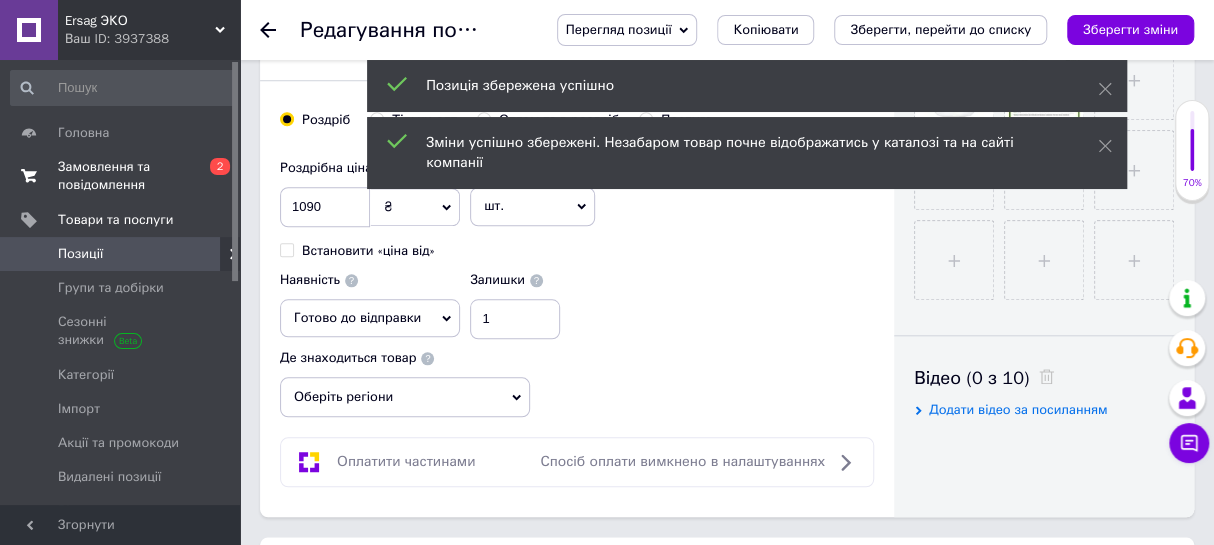 click on "Замовлення та повідомлення" at bounding box center (121, 176) 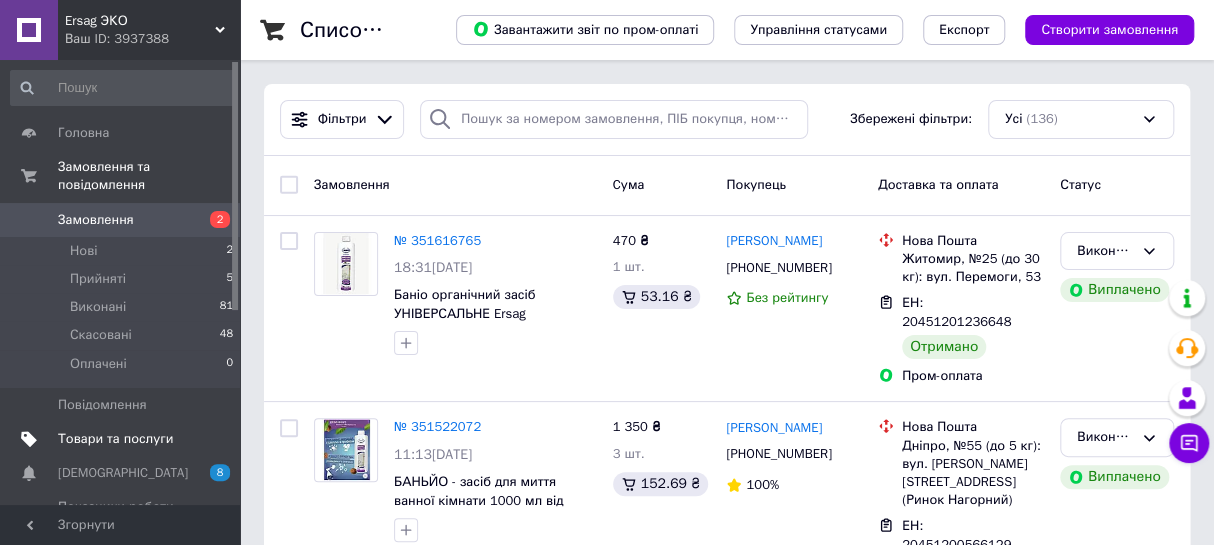 click on "Товари та послуги" at bounding box center [115, 439] 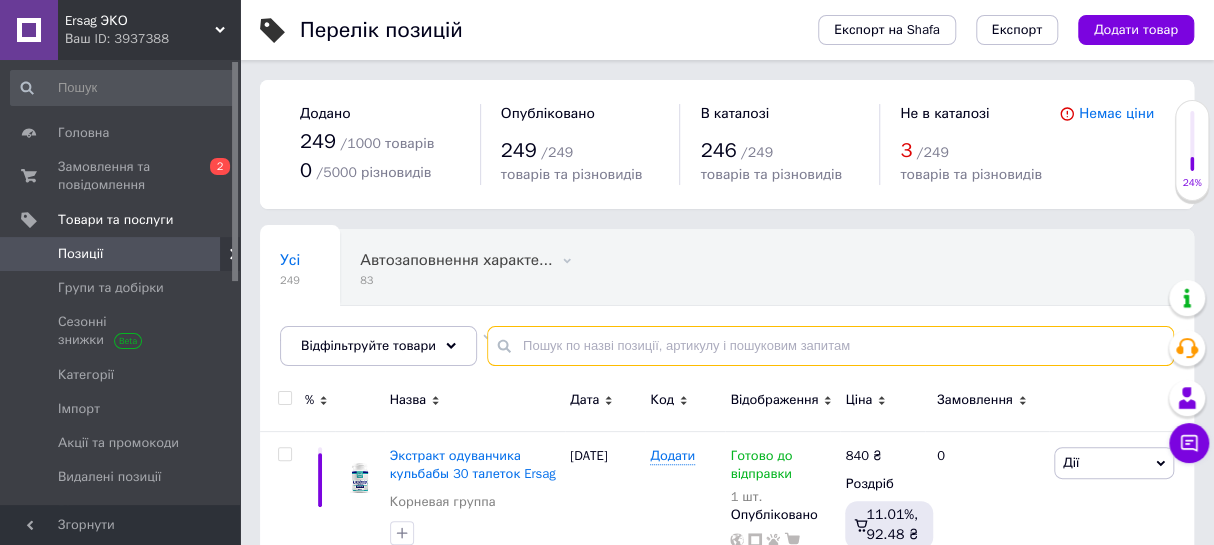 paste on "California Gold Nutrition, омега 800, рыбий жир, 80% ЭПК/ДГК," 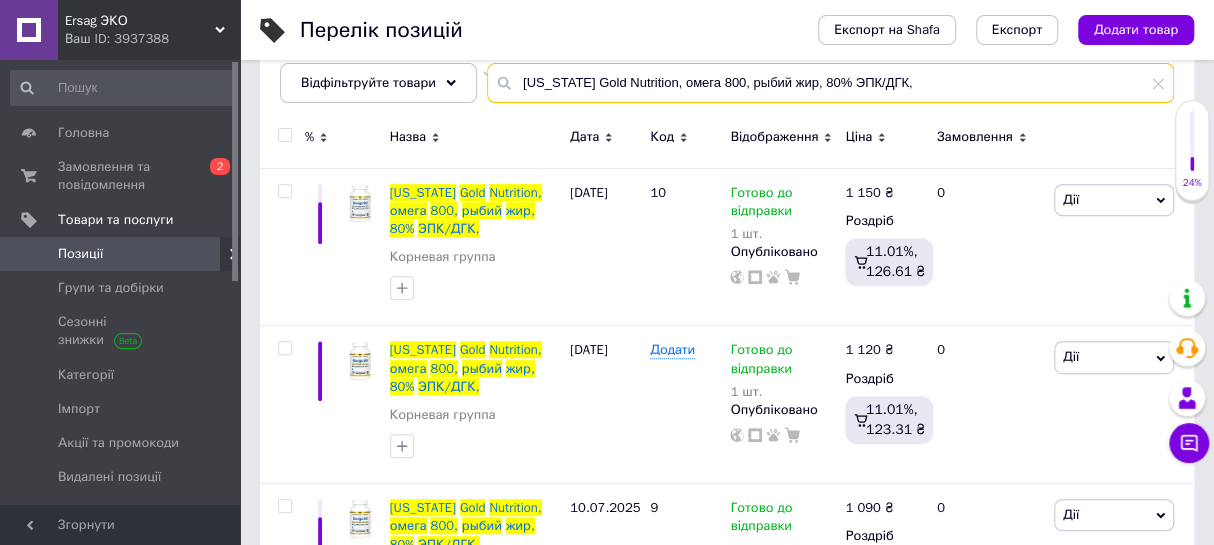 scroll, scrollTop: 272, scrollLeft: 0, axis: vertical 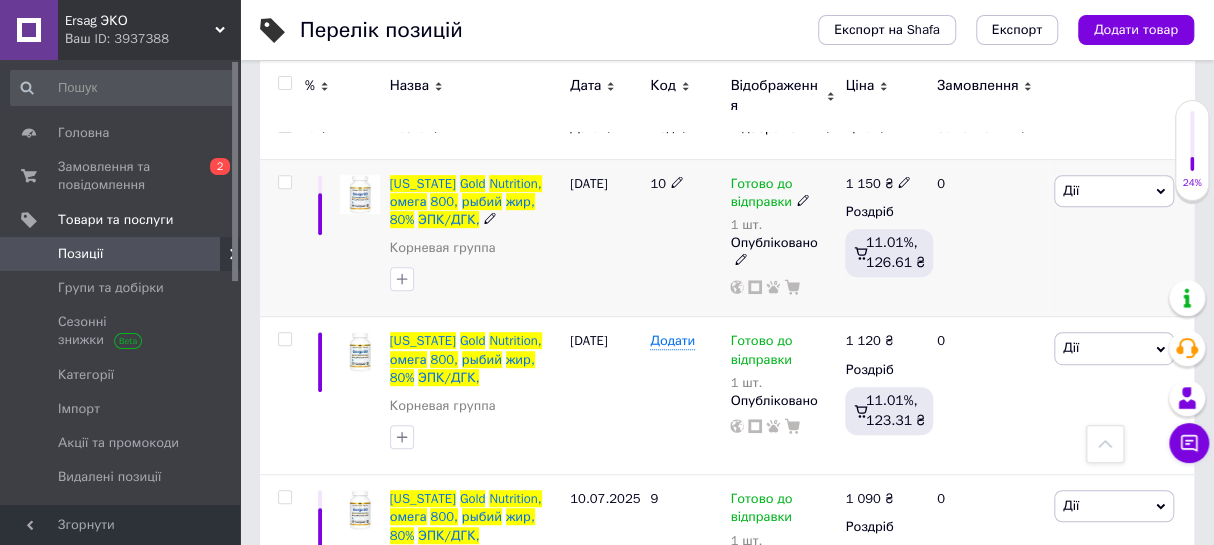 type on "California Gold Nutrition, омега 800, рыбий жир, 80% ЭПК/ДГК," 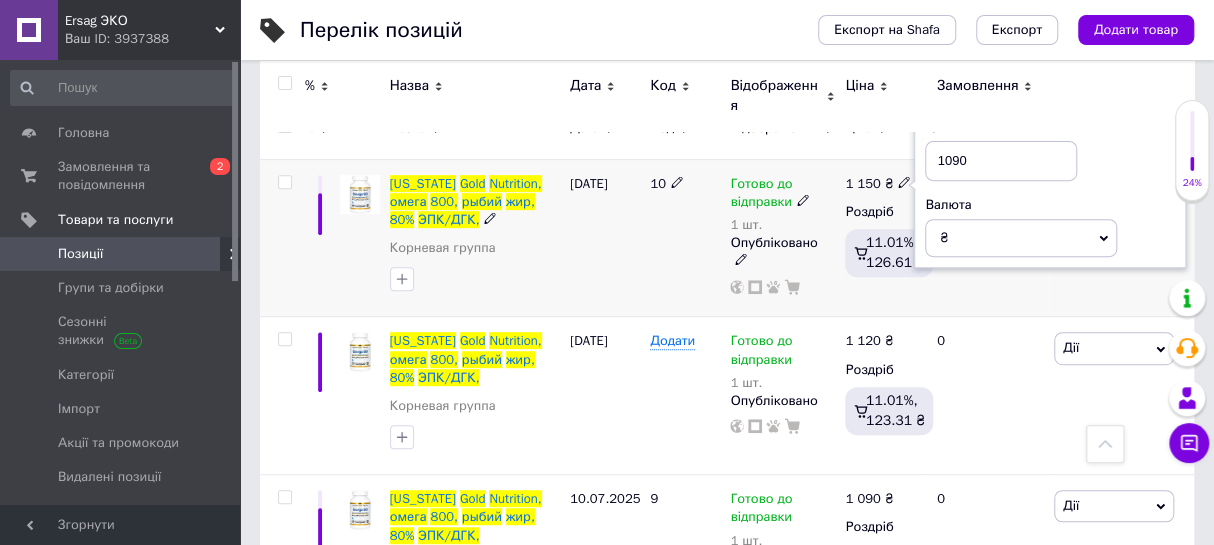 type on "1090" 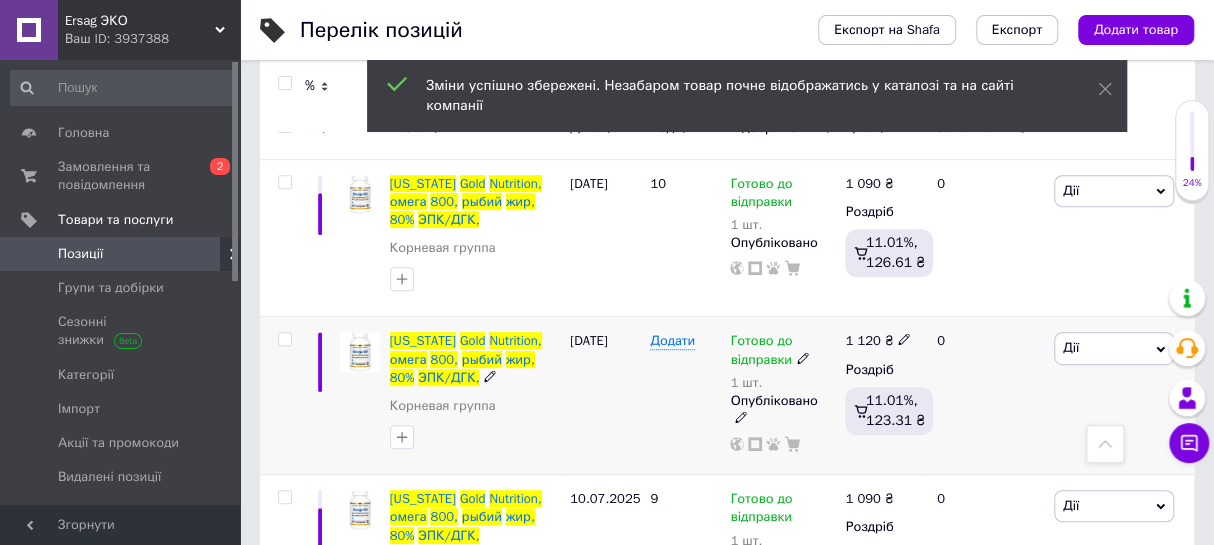 click 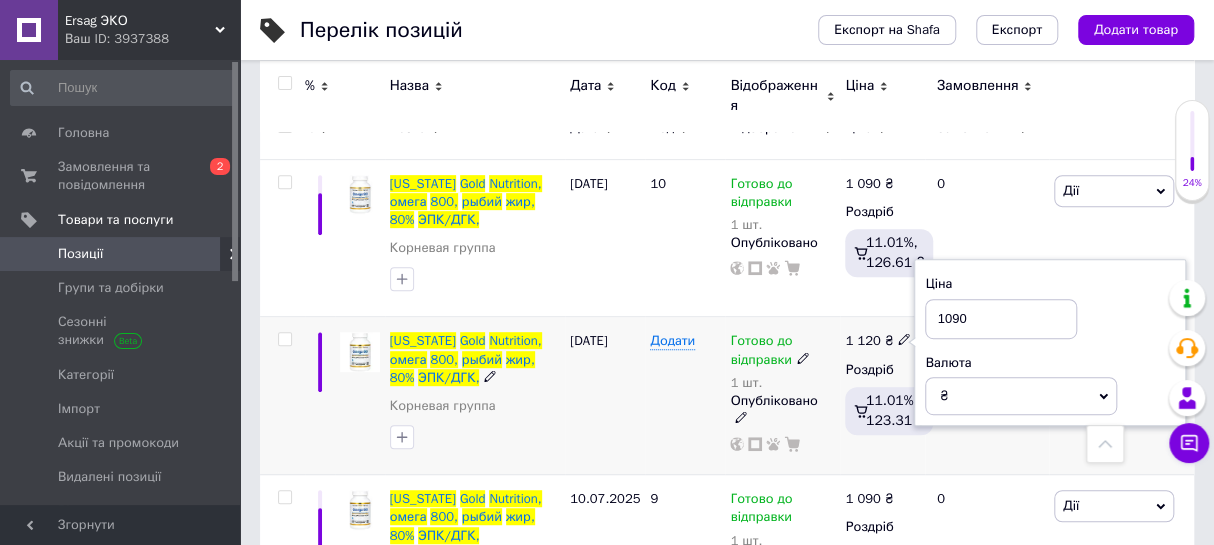 type on "1090" 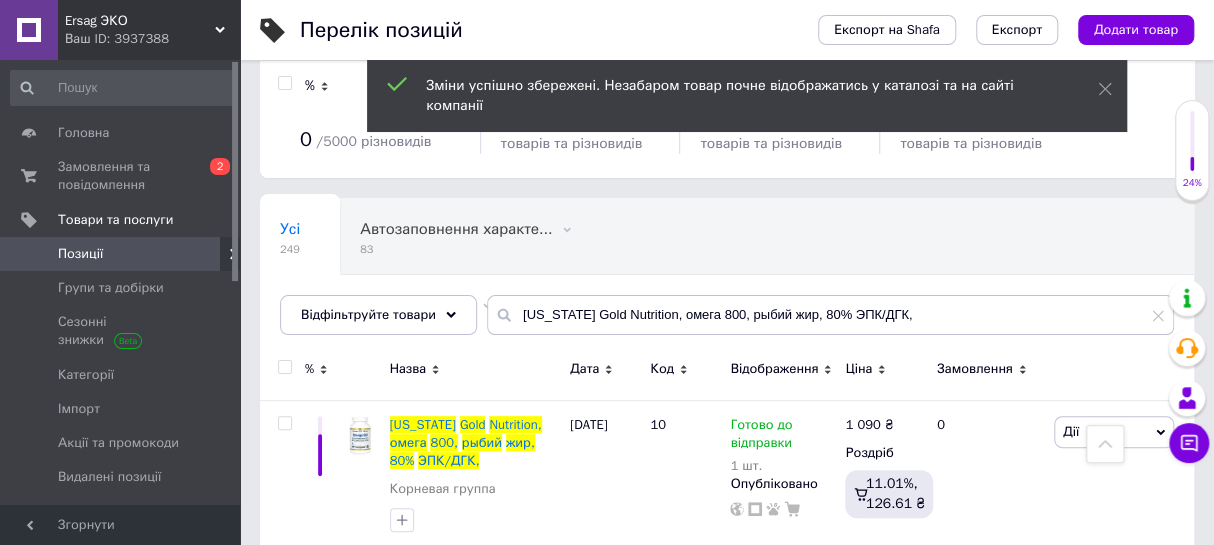 scroll, scrollTop: 0, scrollLeft: 0, axis: both 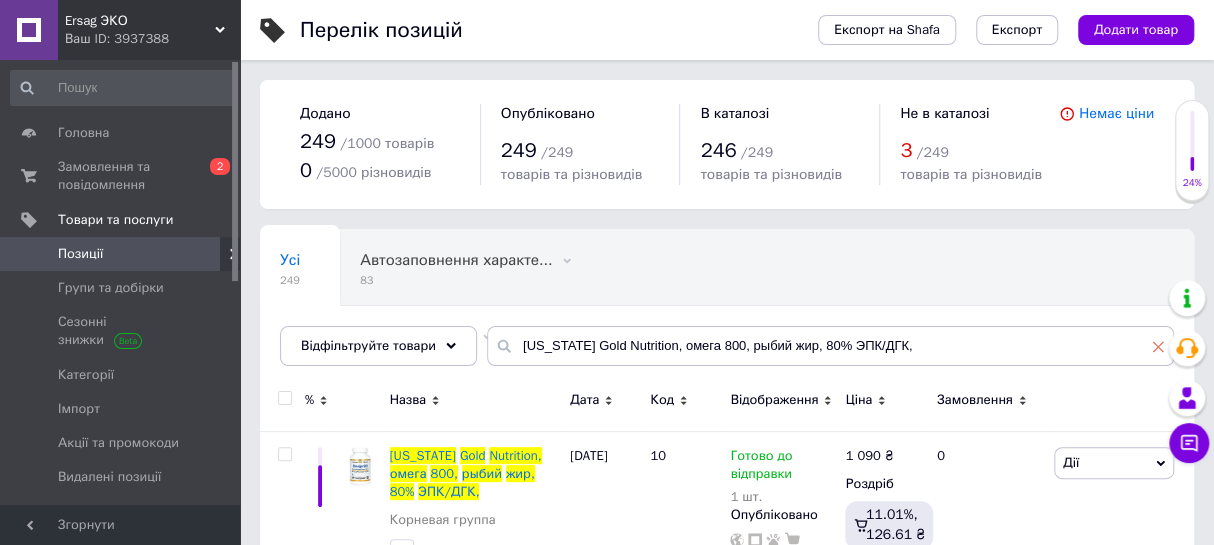 click 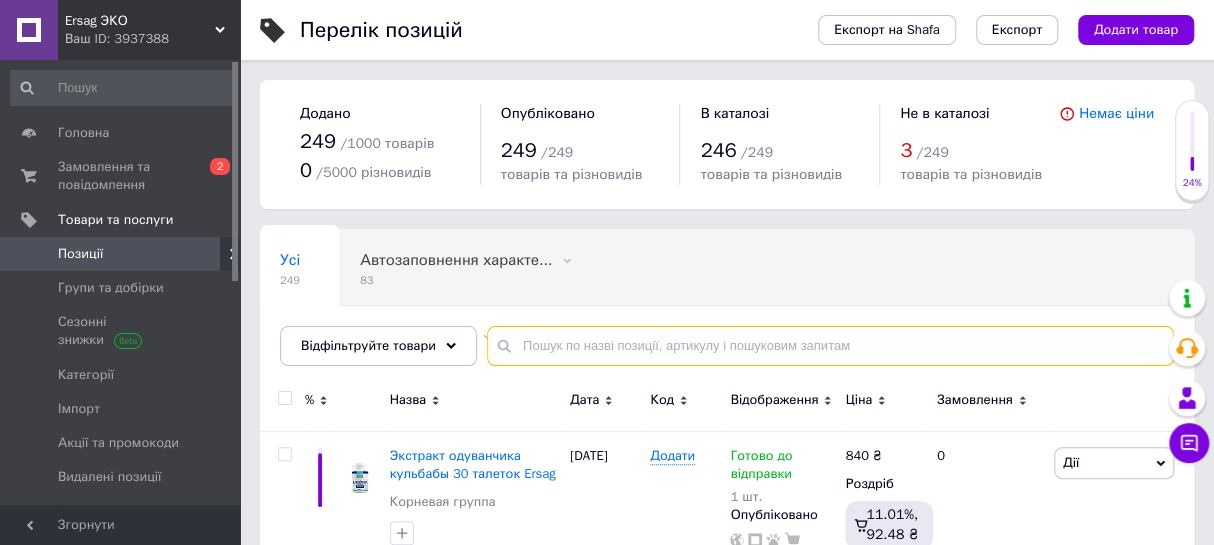 click at bounding box center [830, 346] 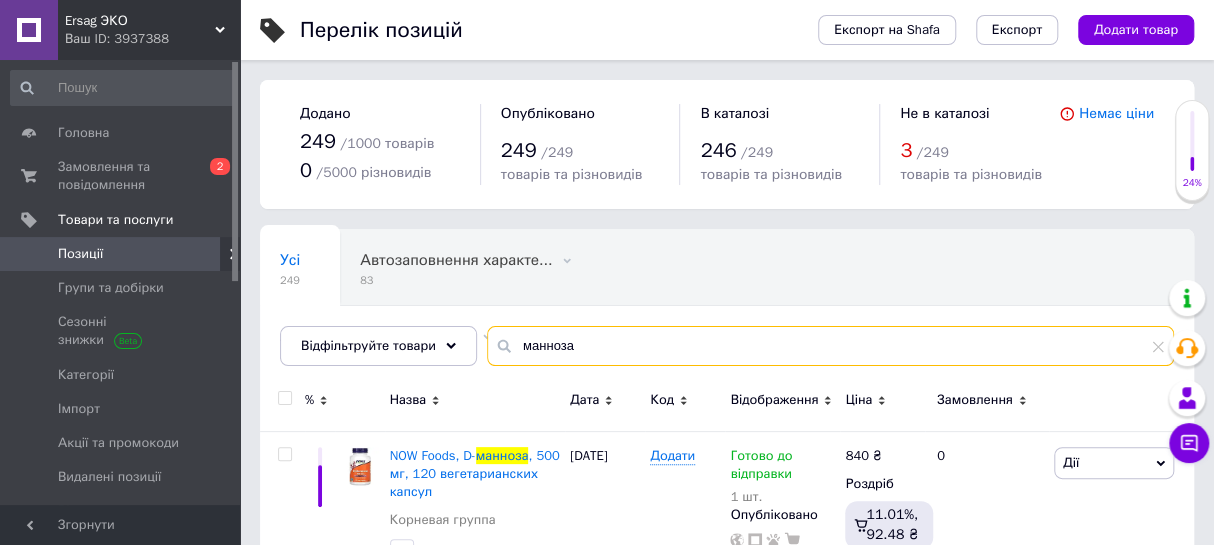 scroll, scrollTop: 75, scrollLeft: 0, axis: vertical 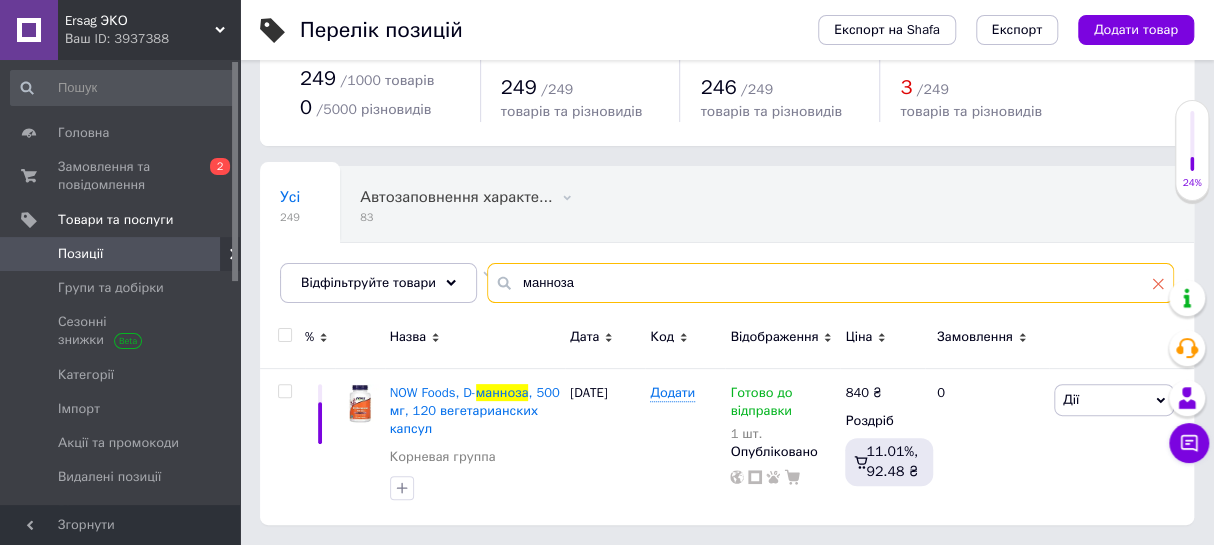 type on "манноза" 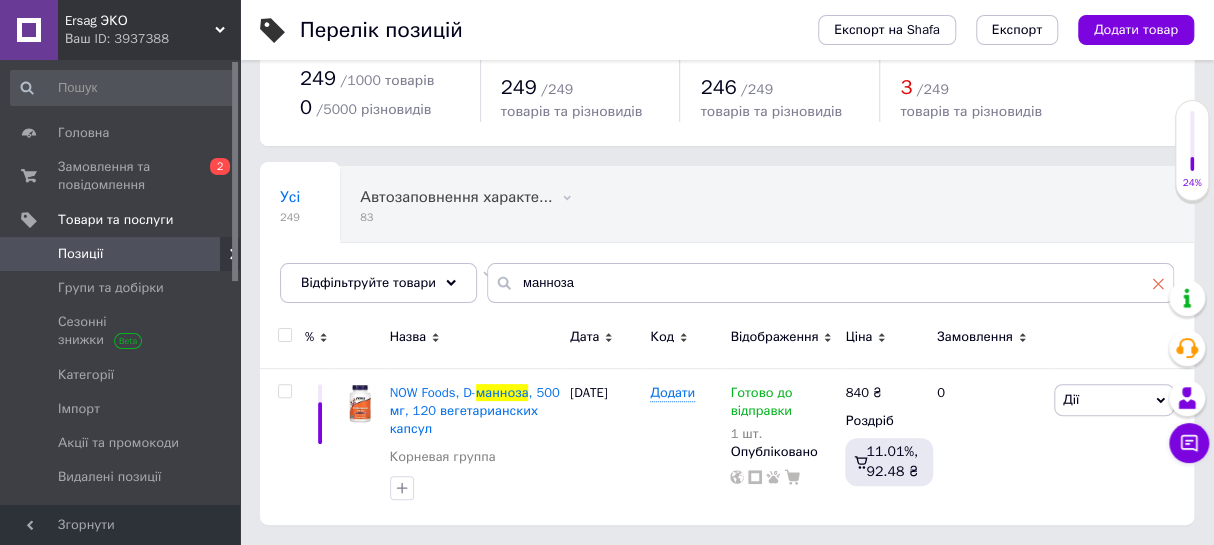 click 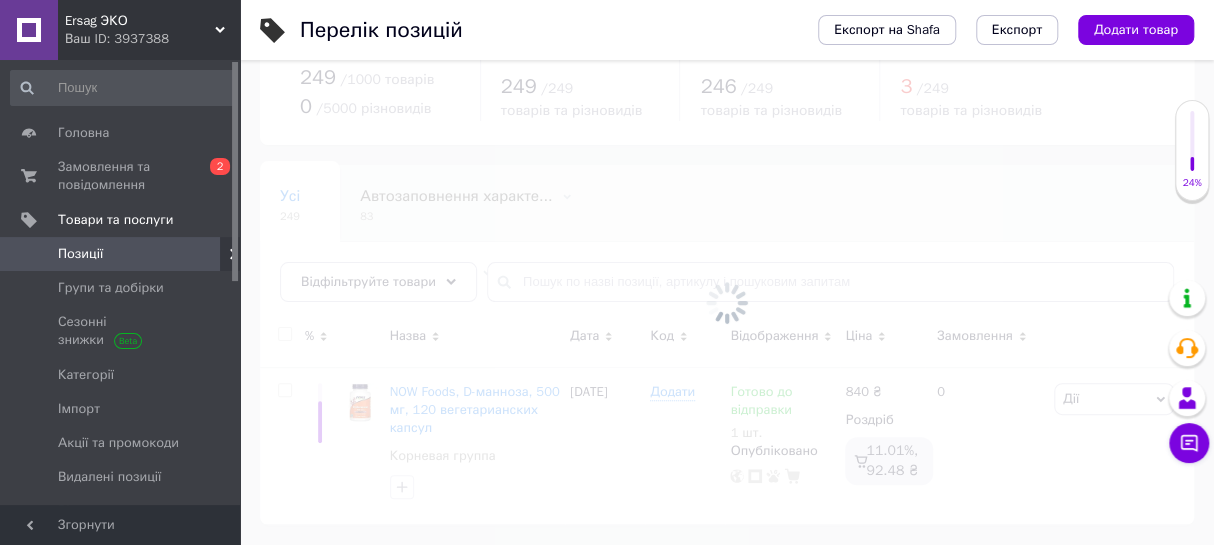 click at bounding box center (727, 302) 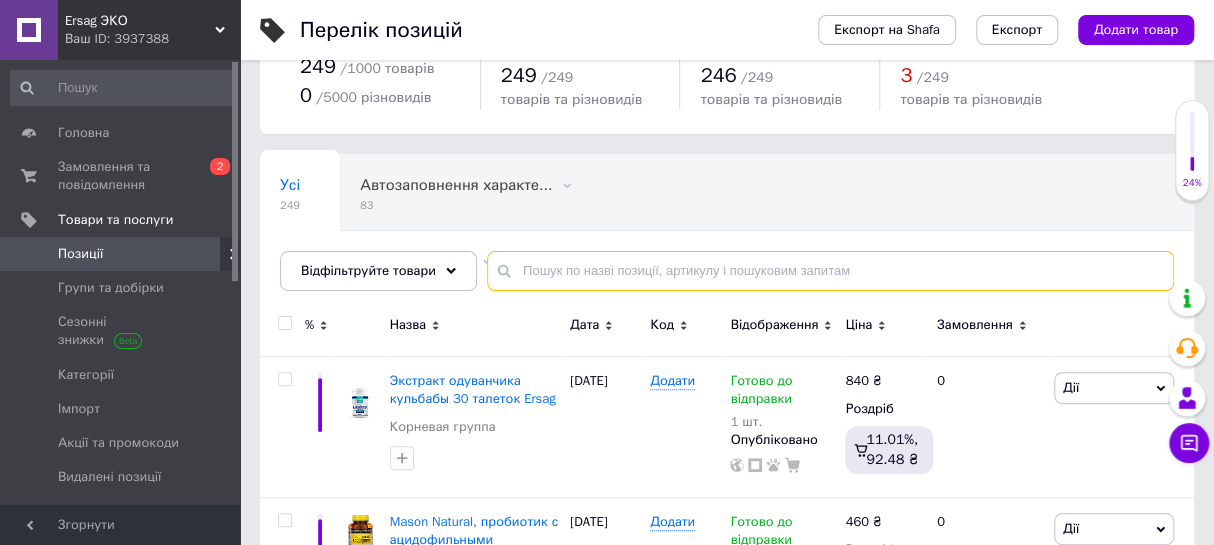 click at bounding box center (830, 271) 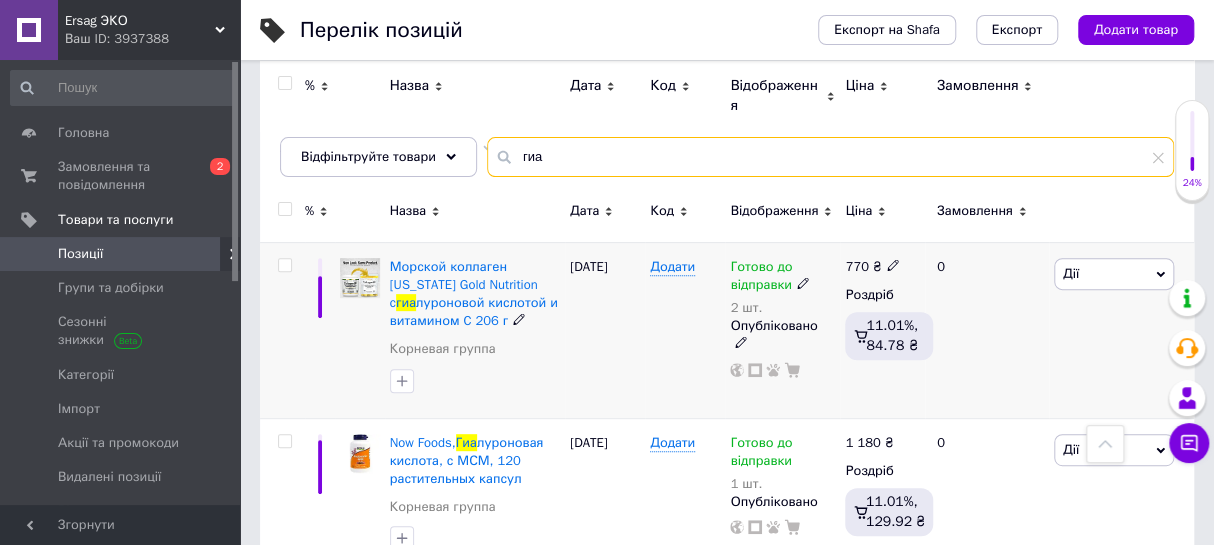scroll, scrollTop: 0, scrollLeft: 0, axis: both 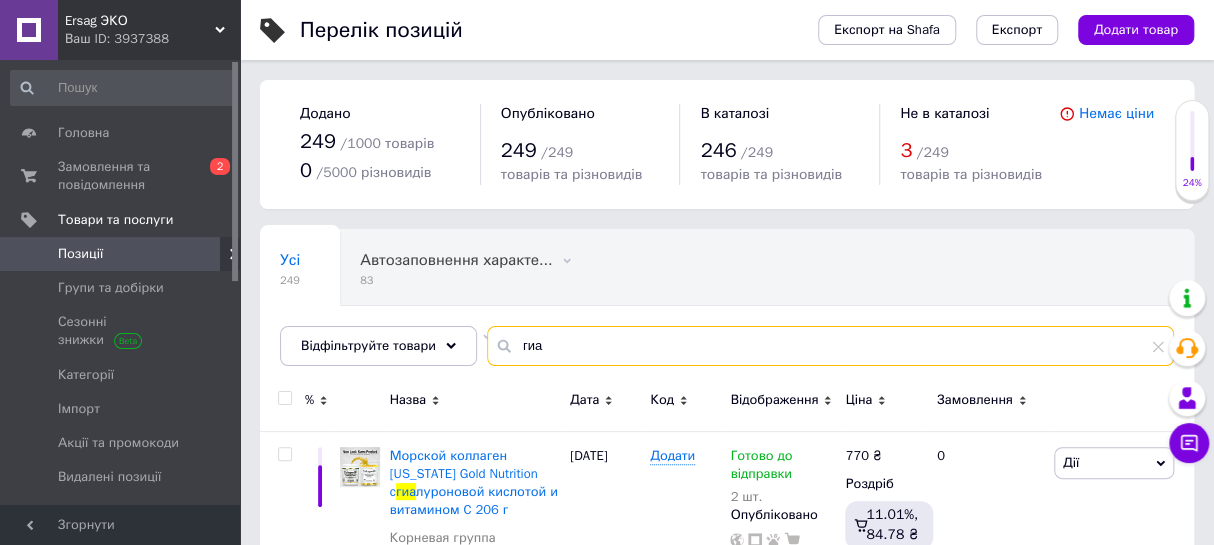 click on "гиа" at bounding box center [830, 346] 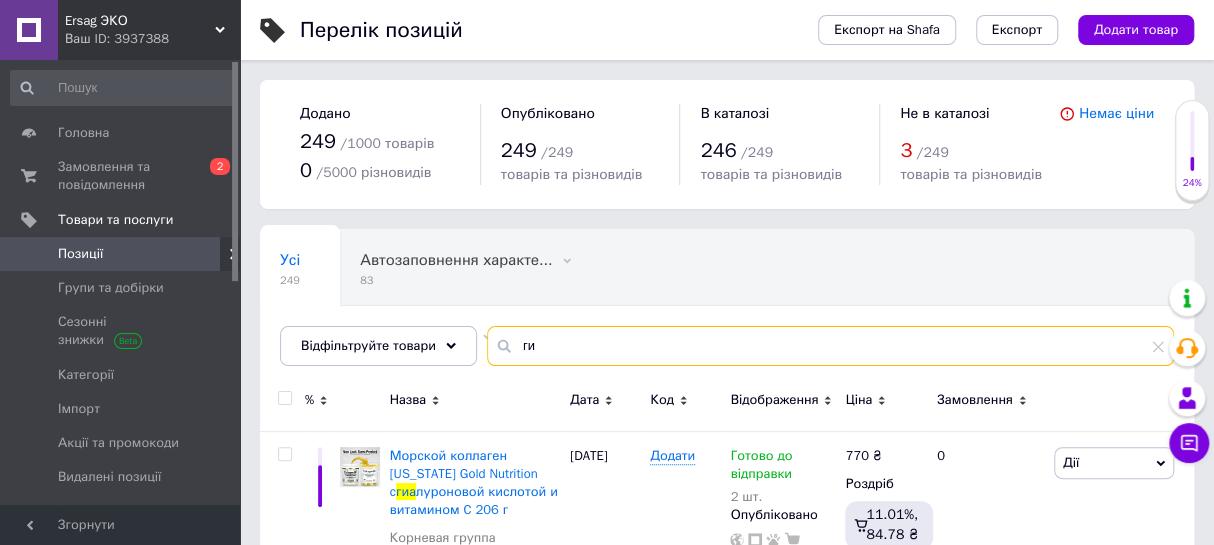 type on "г" 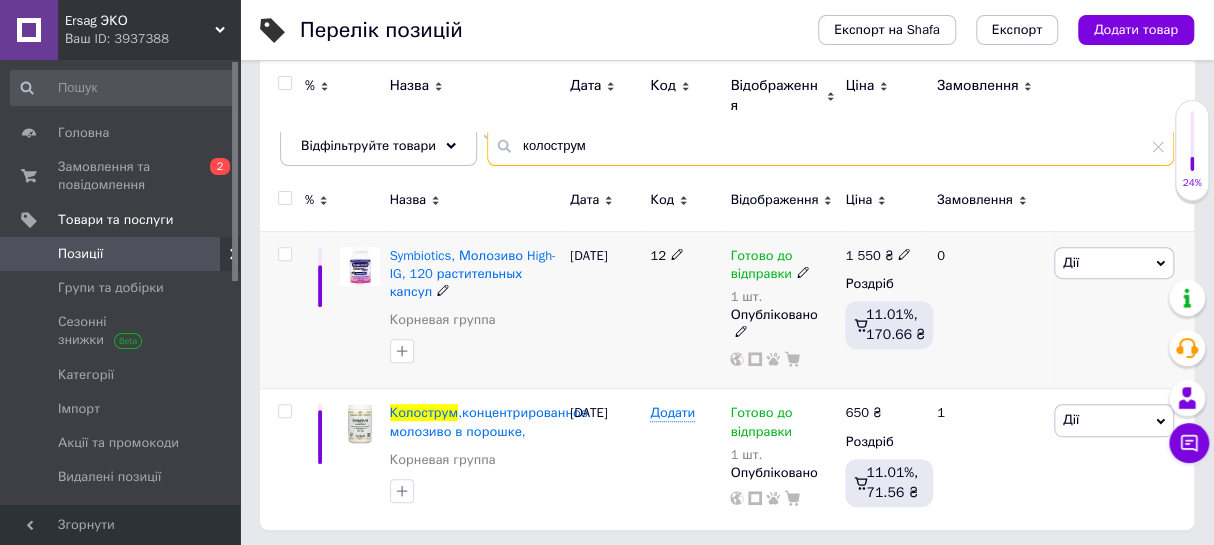 scroll, scrollTop: 216, scrollLeft: 0, axis: vertical 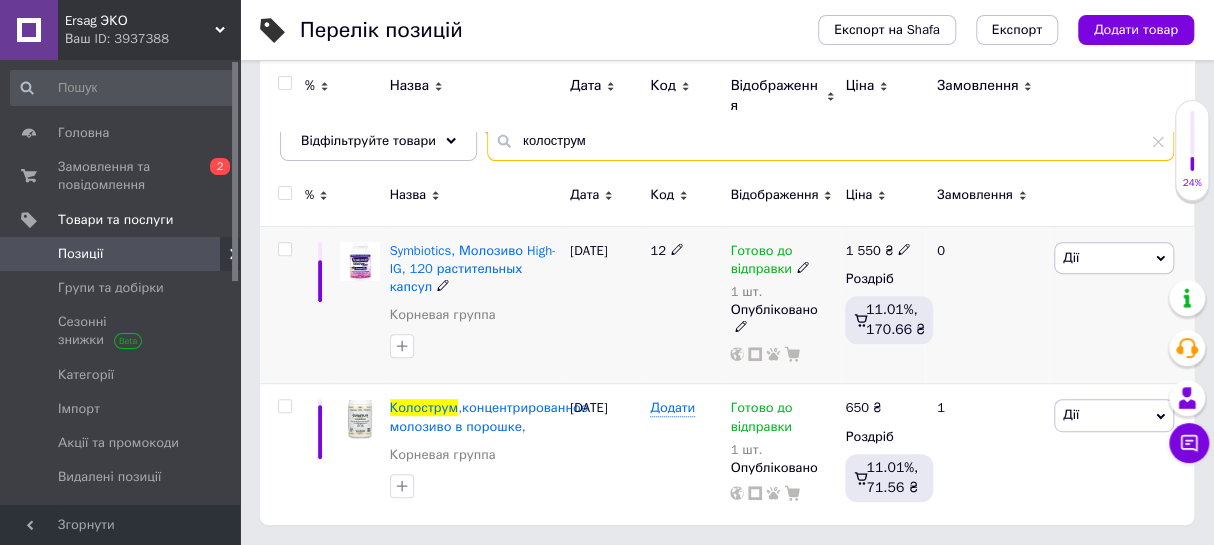 type on "колострум" 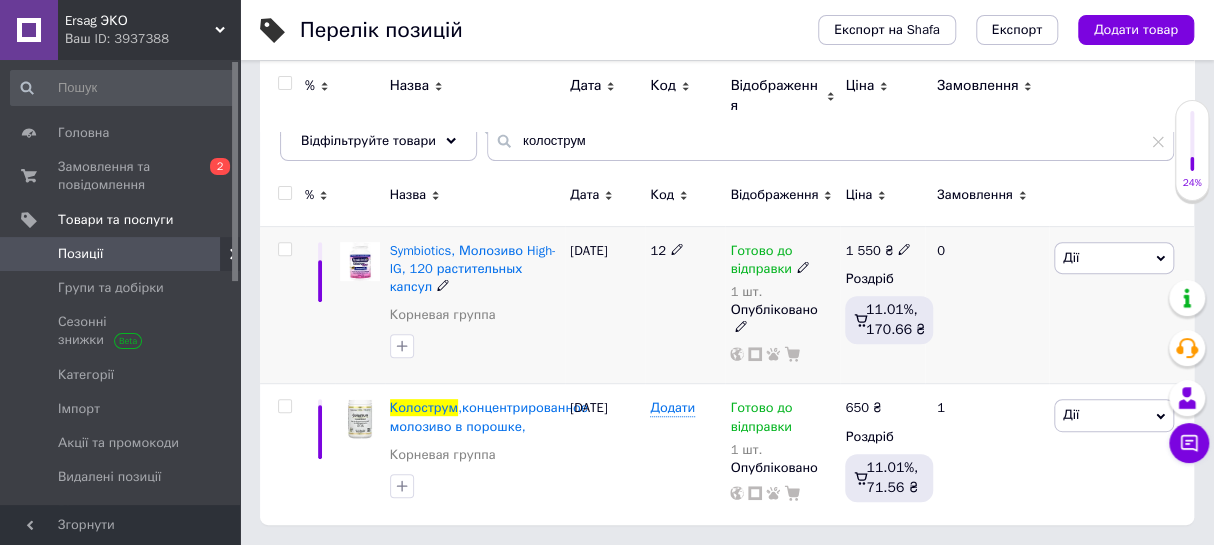 click 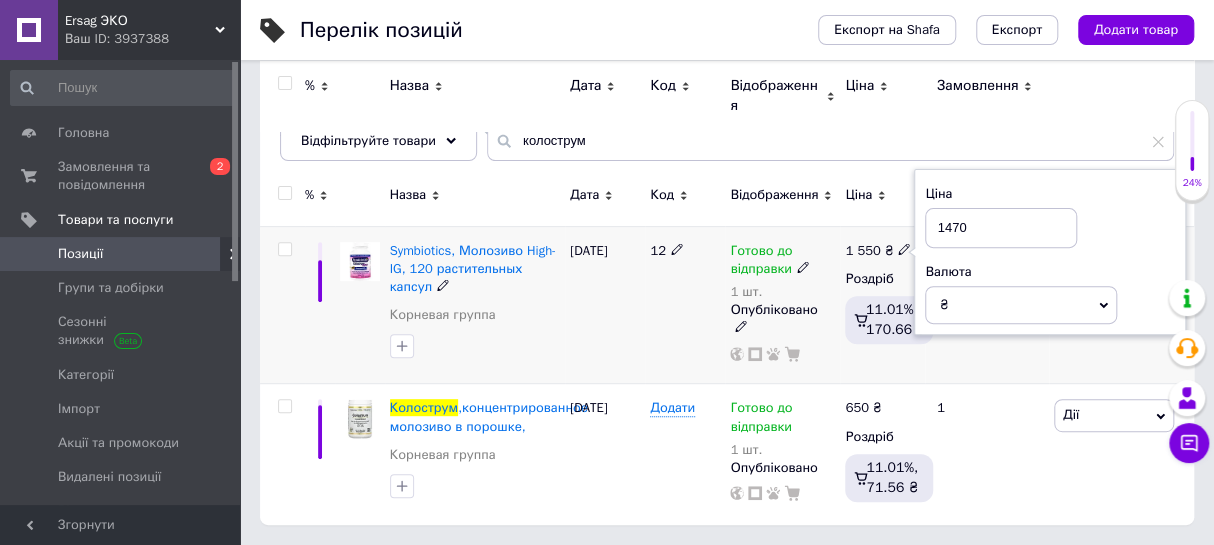 type on "1470" 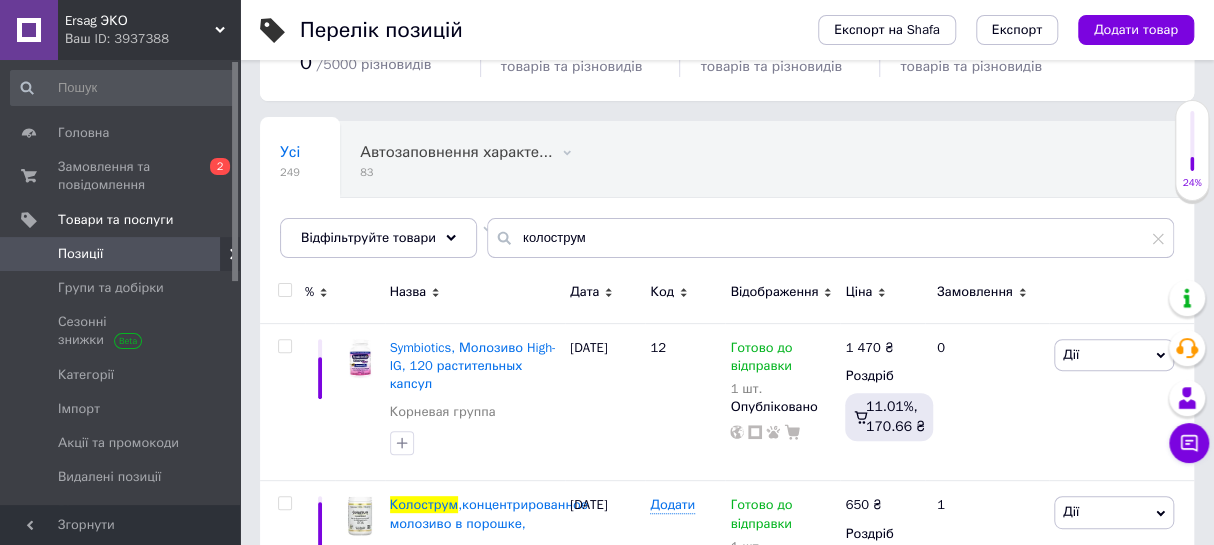 scroll, scrollTop: 109, scrollLeft: 0, axis: vertical 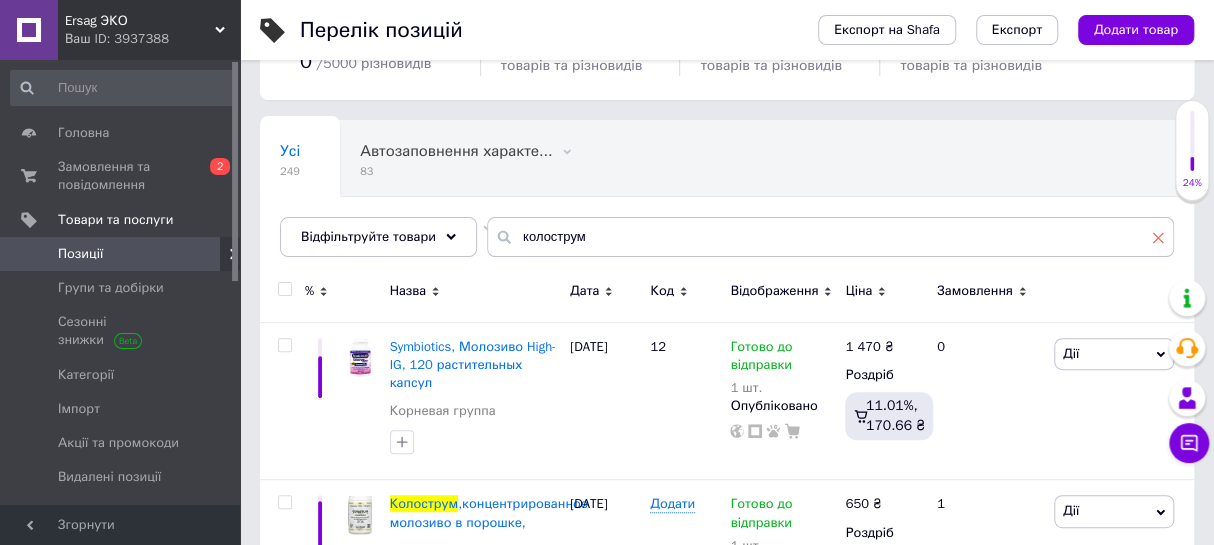 click 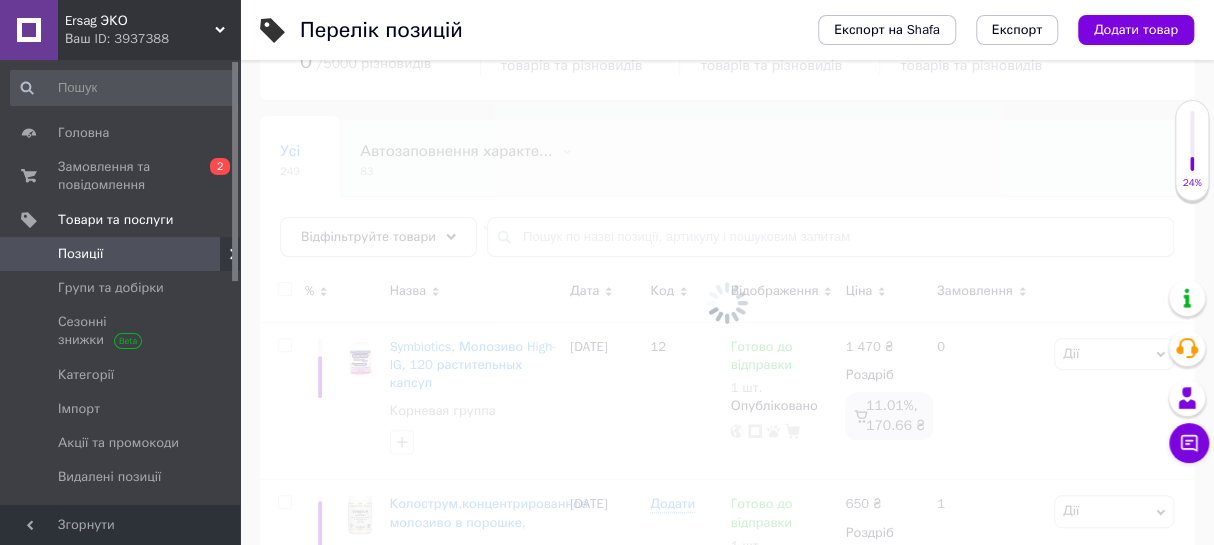 click at bounding box center (727, 302) 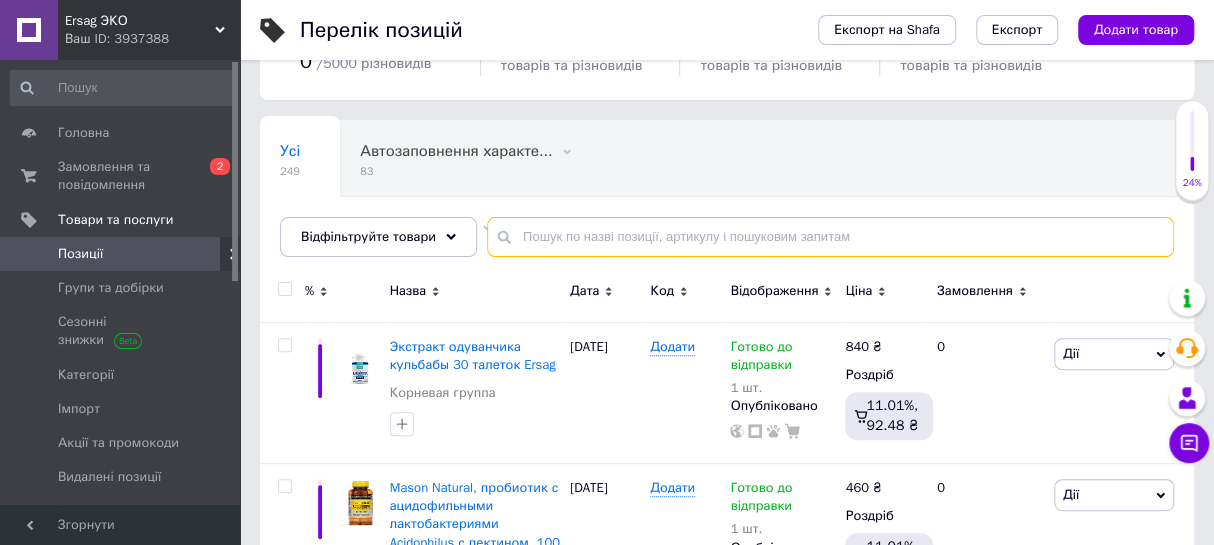 click at bounding box center (830, 237) 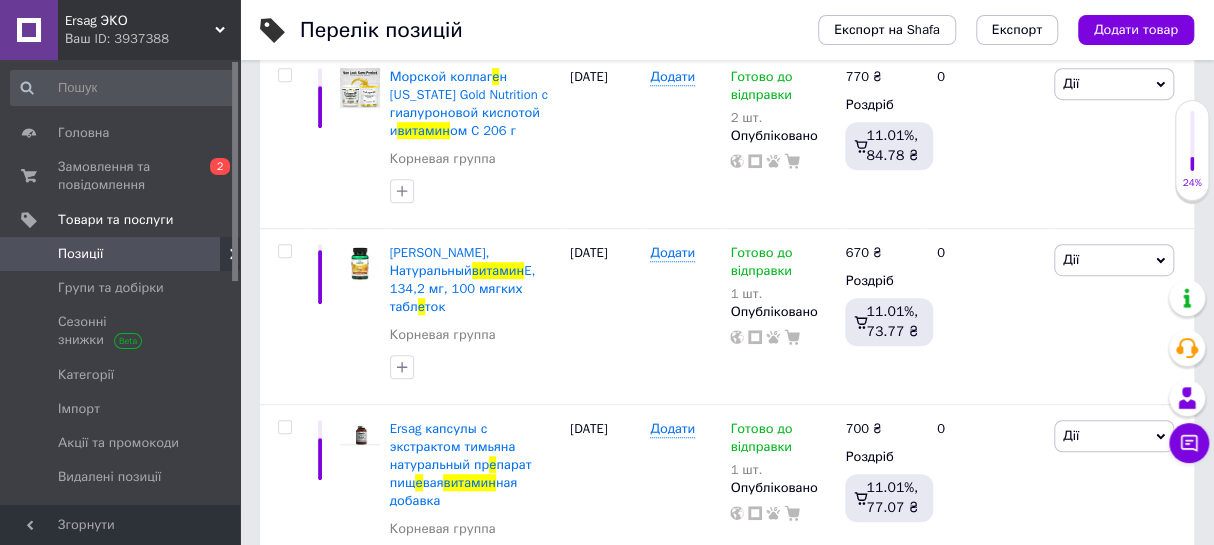 scroll, scrollTop: 472, scrollLeft: 0, axis: vertical 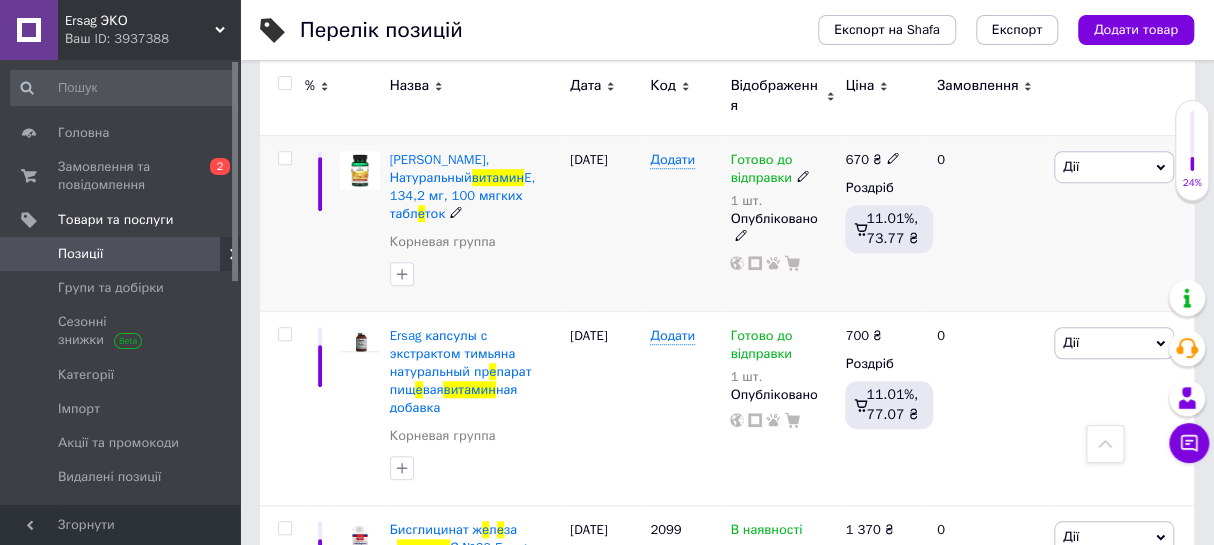 type on "витамин е" 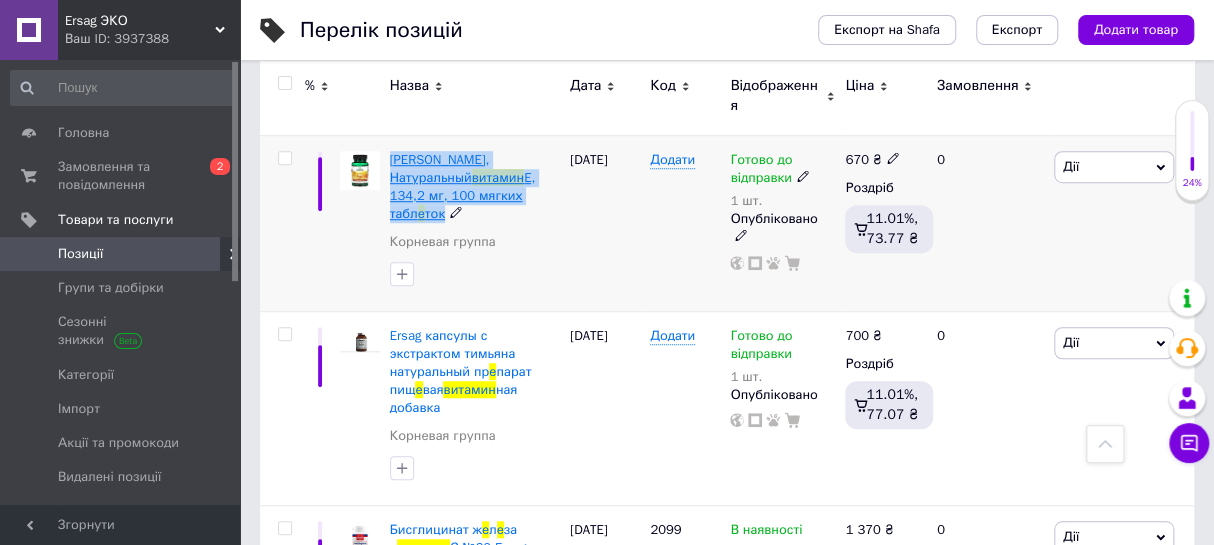 drag, startPoint x: 536, startPoint y: 210, endPoint x: 390, endPoint y: 178, distance: 149.46571 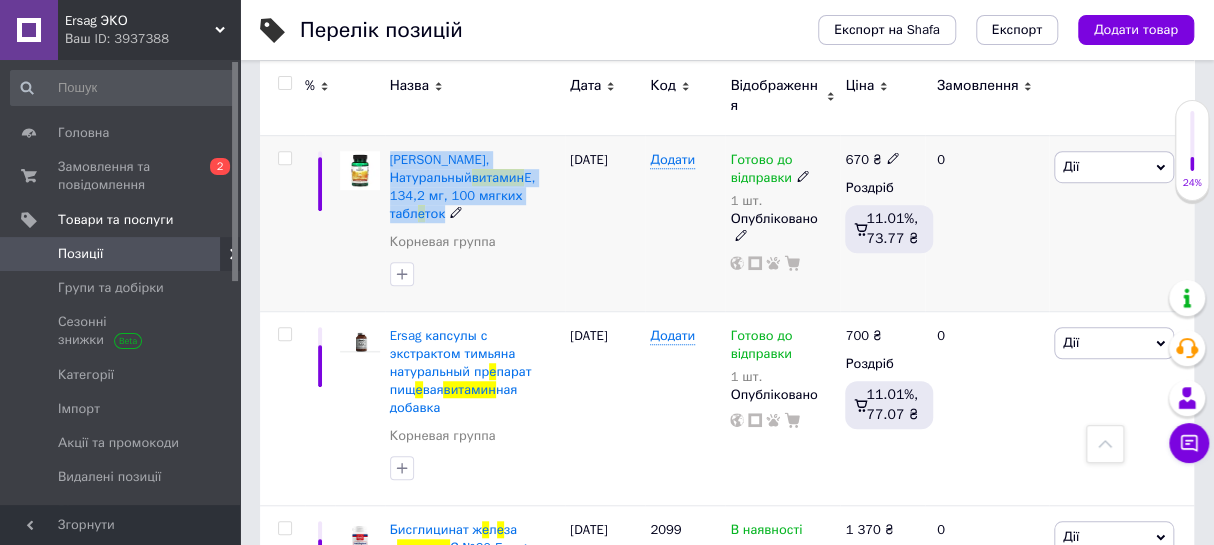 copy on "Swanson, Натуральный  витамин  E, 134,2 мг, 100 мягких табл е ток" 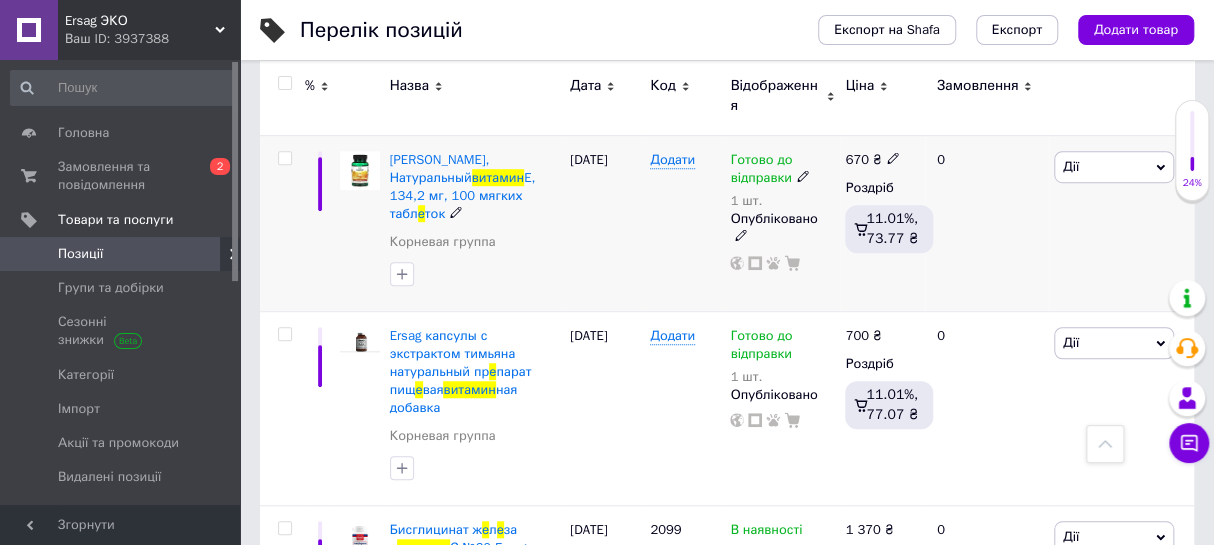 click 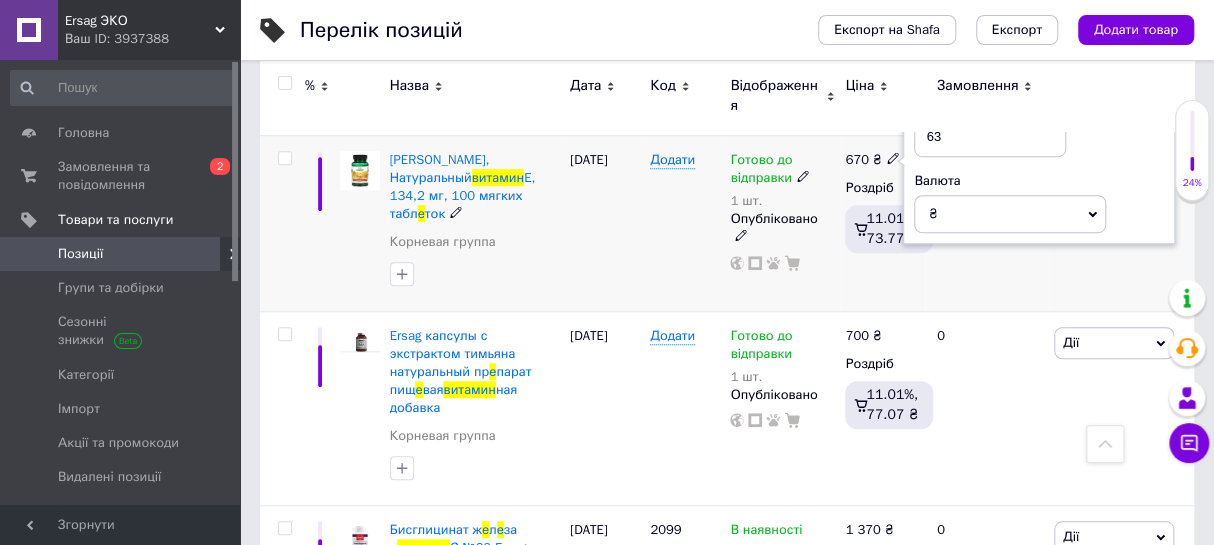 type on "6" 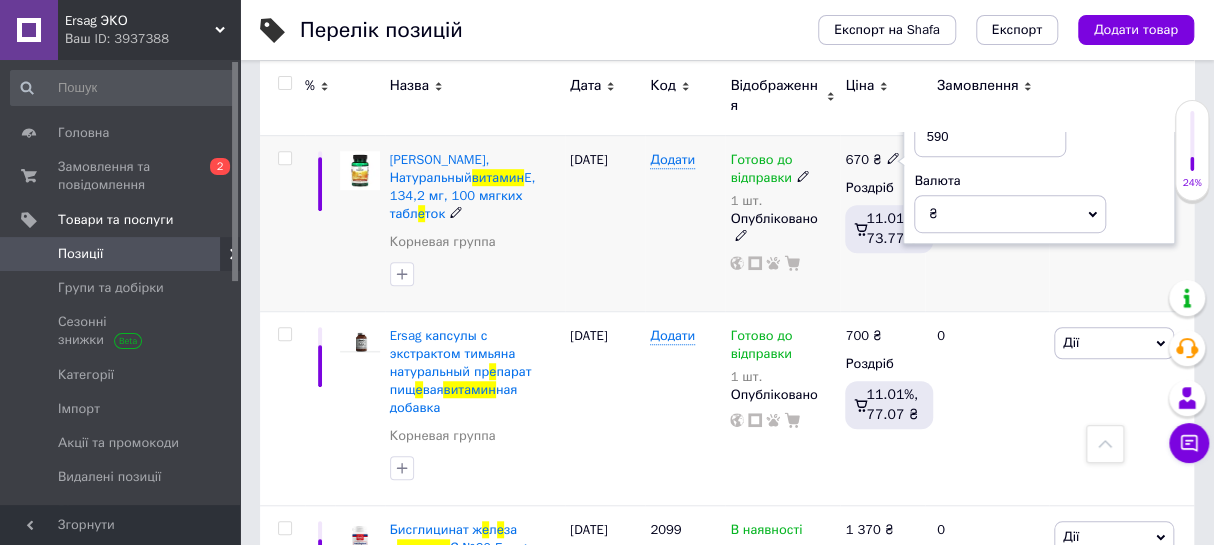 type on "590" 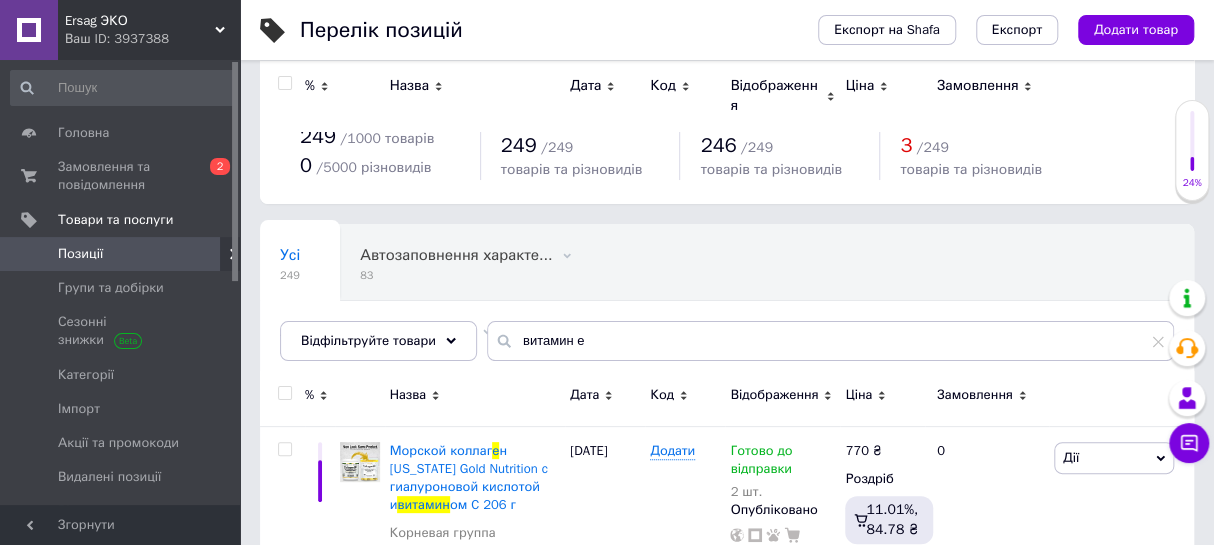 scroll, scrollTop: 0, scrollLeft: 0, axis: both 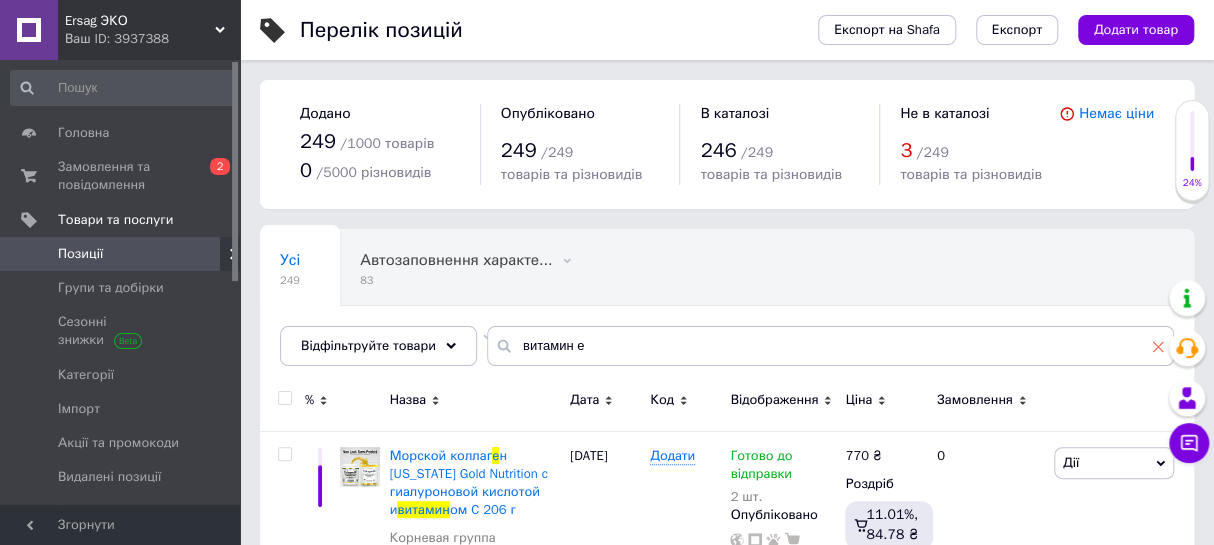 click 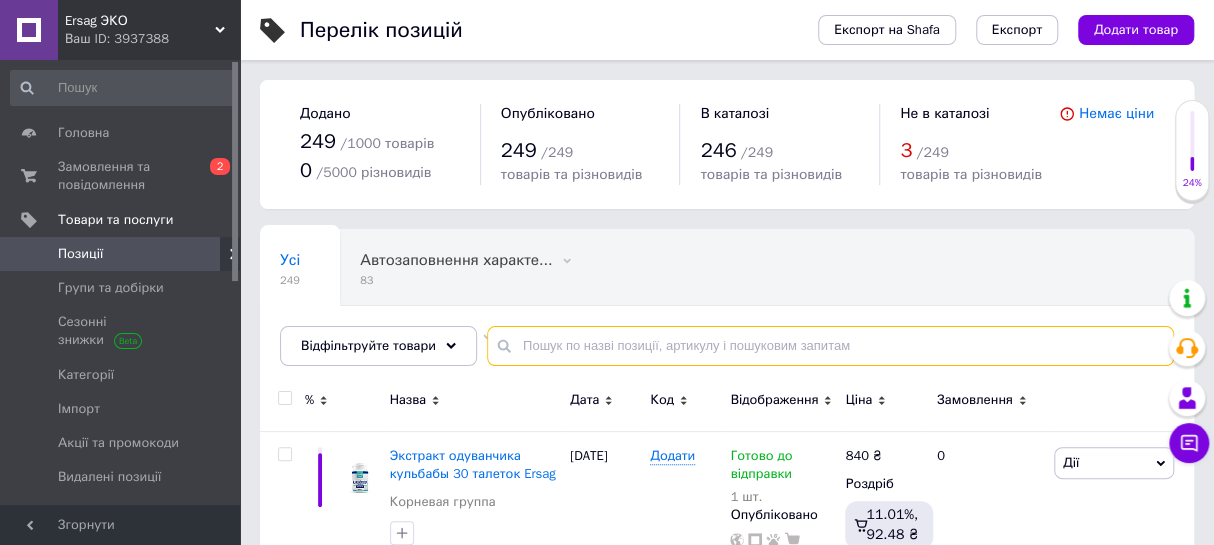 click at bounding box center [830, 346] 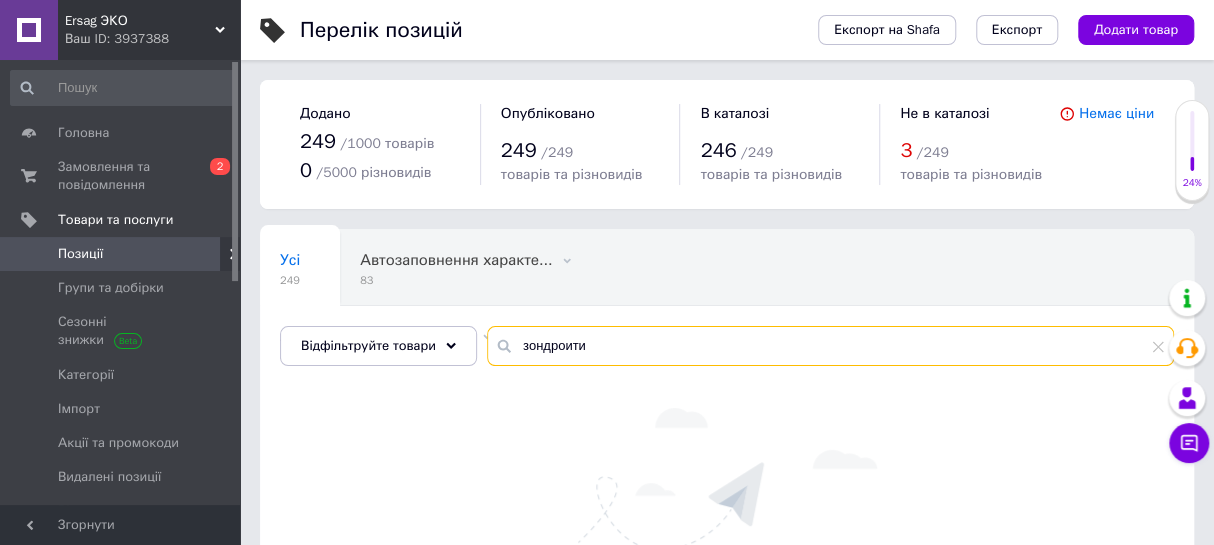 type on "зондроити" 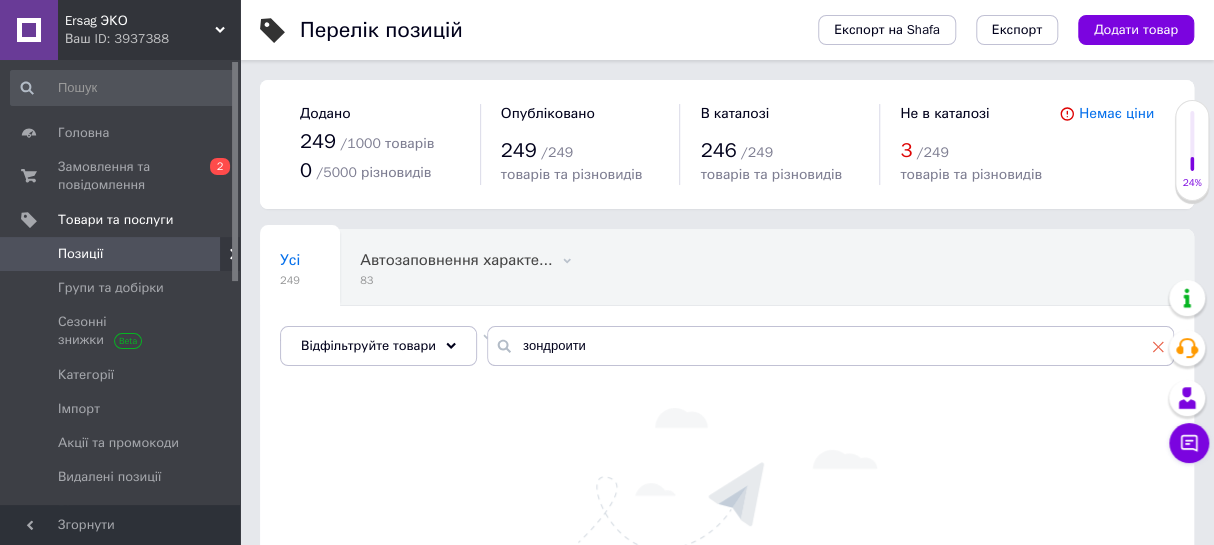 click 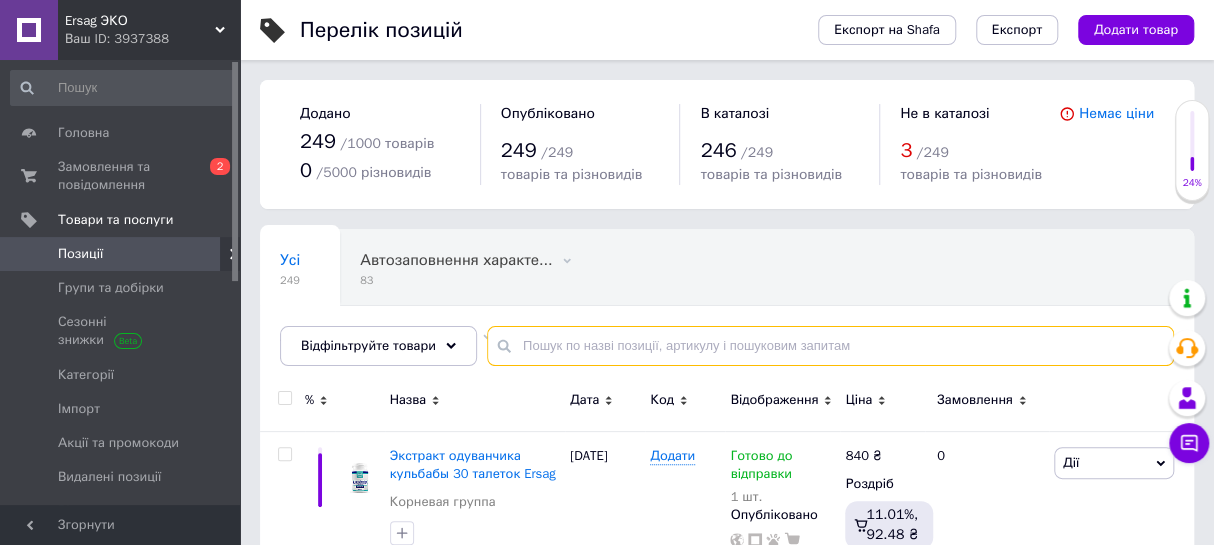 drag, startPoint x: 548, startPoint y: 343, endPoint x: 509, endPoint y: 342, distance: 39.012817 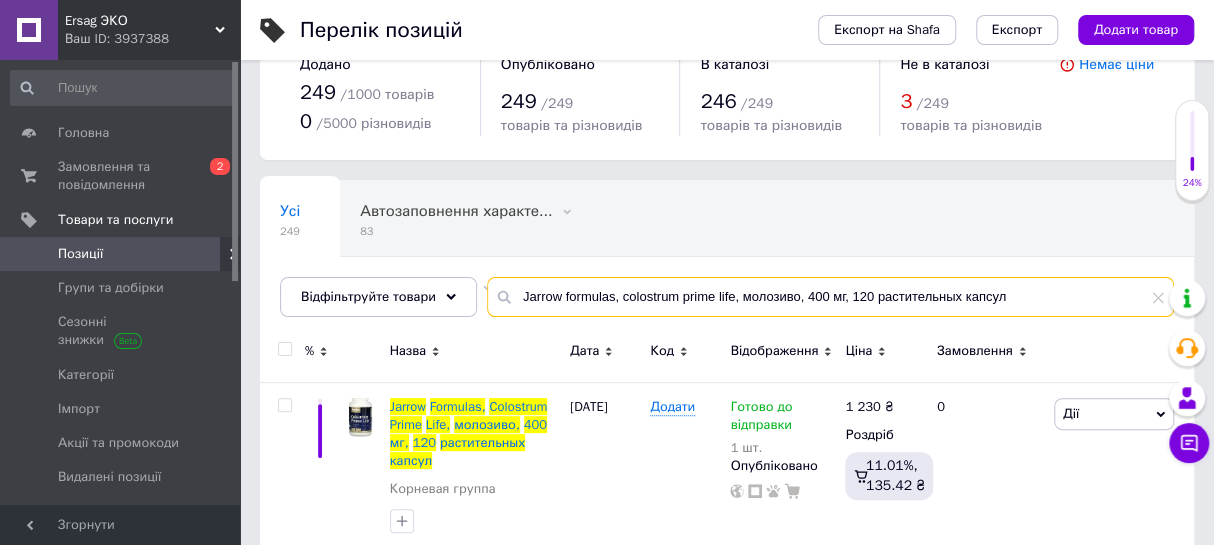 scroll, scrollTop: 75, scrollLeft: 0, axis: vertical 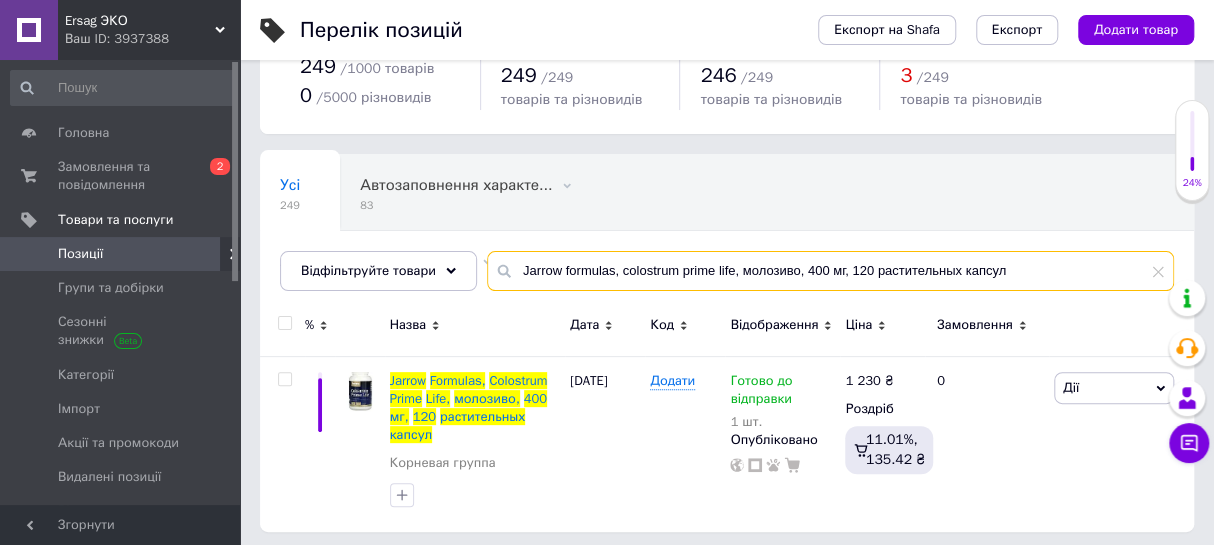 type on "Jarrow formulas, colostrum prime life, молозиво, 400 мг, 120 растительных капсул" 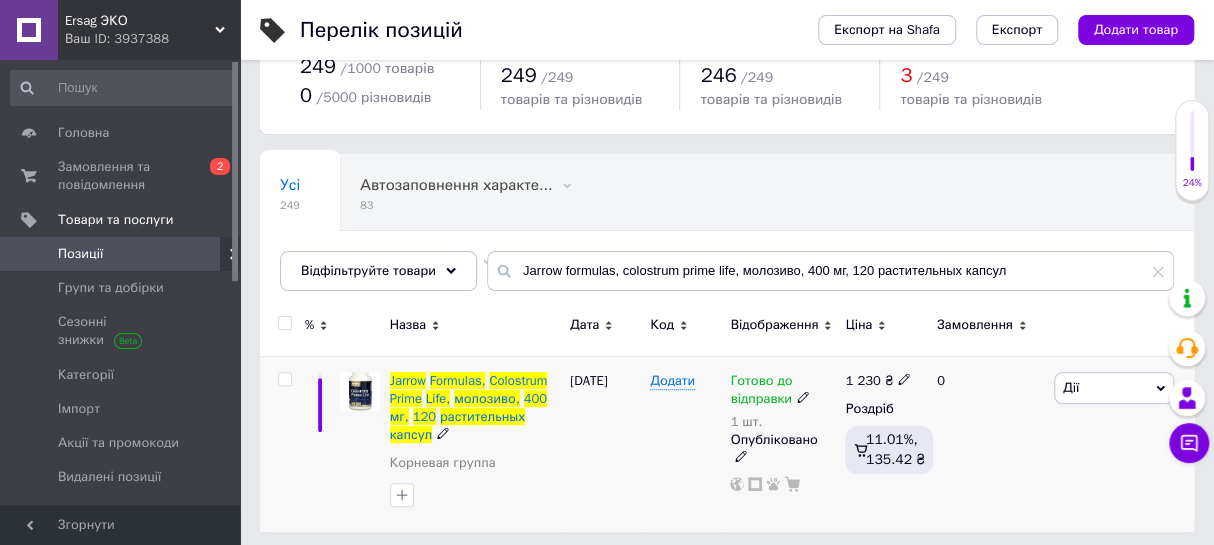 click on "1 230   ₴ Роздріб 11.01%, 135.42 ₴" at bounding box center (882, 443) 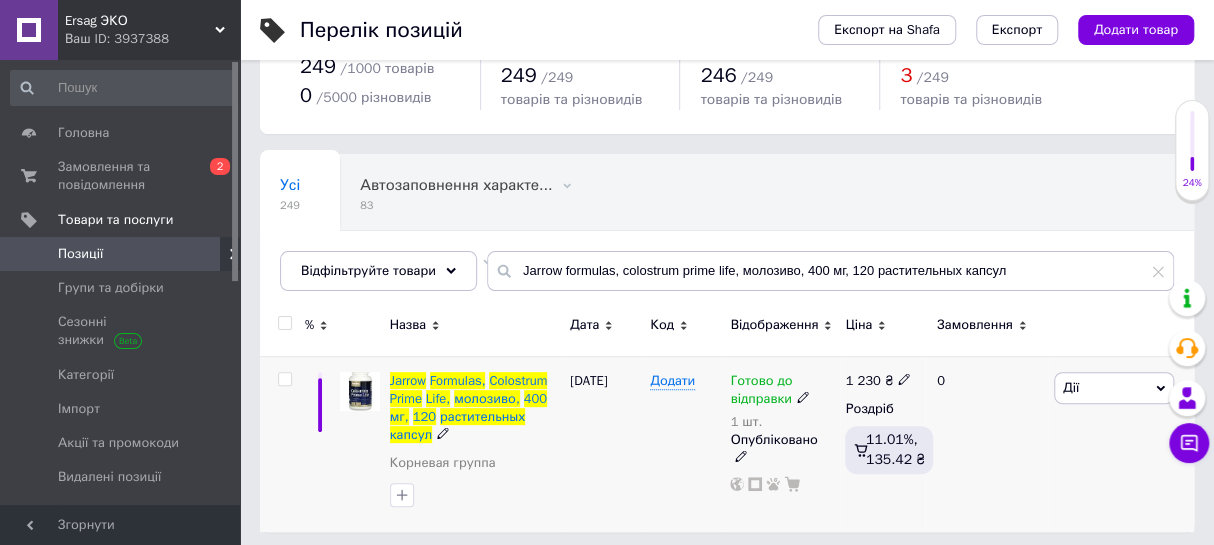 click 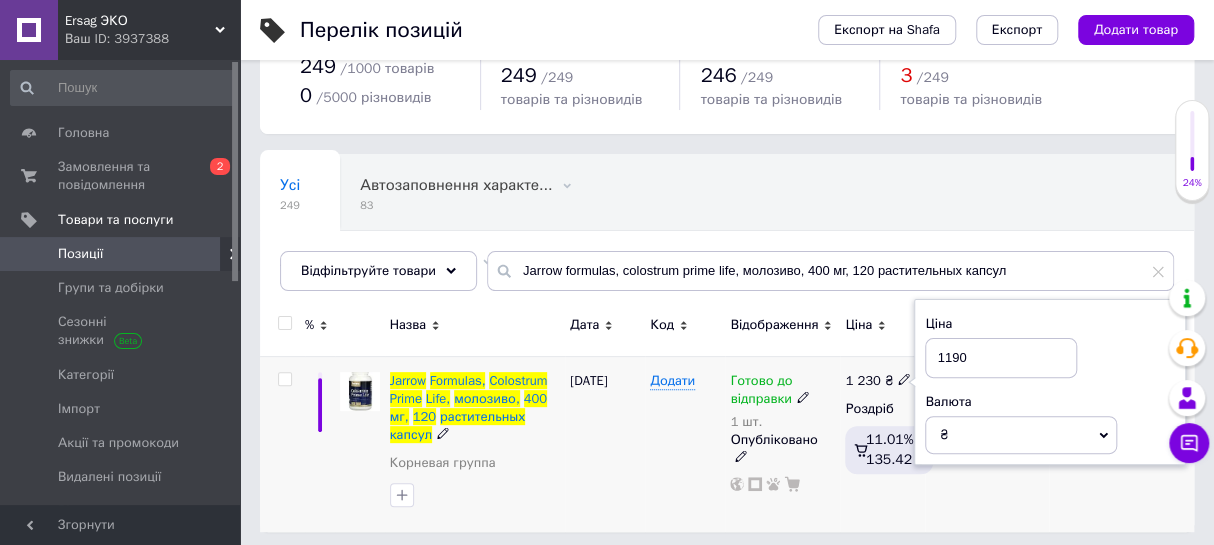 type on "1190" 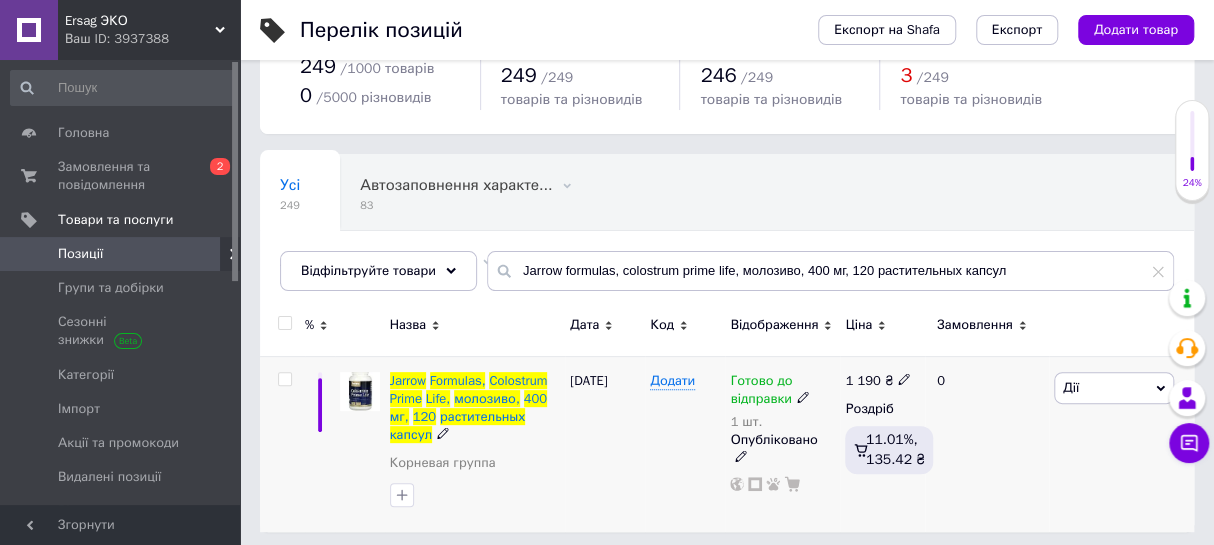 scroll, scrollTop: 0, scrollLeft: 0, axis: both 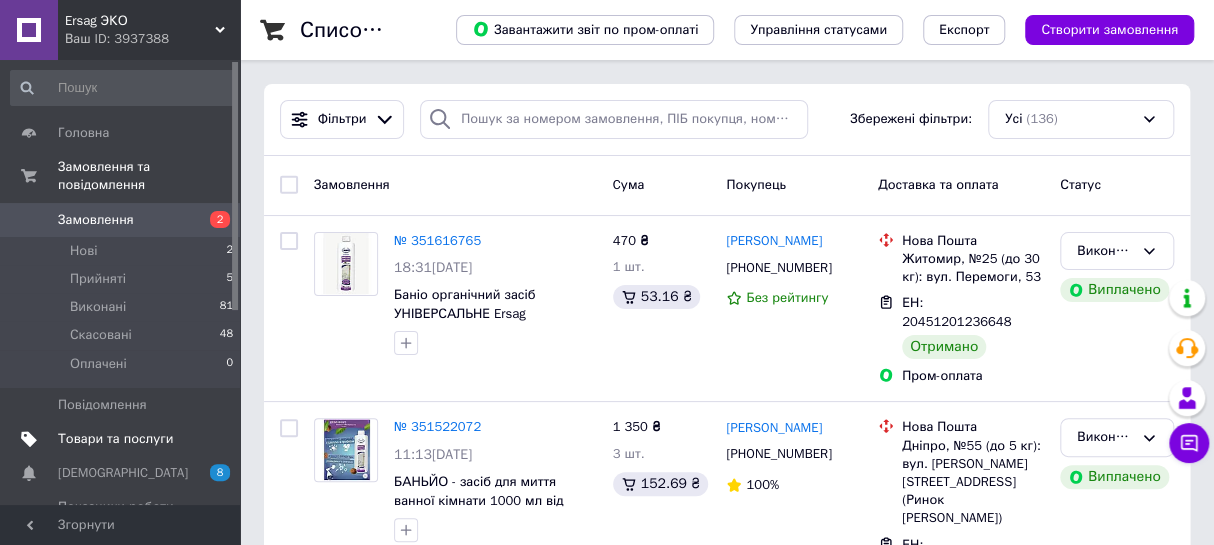 click on "Товари та послуги" at bounding box center [115, 439] 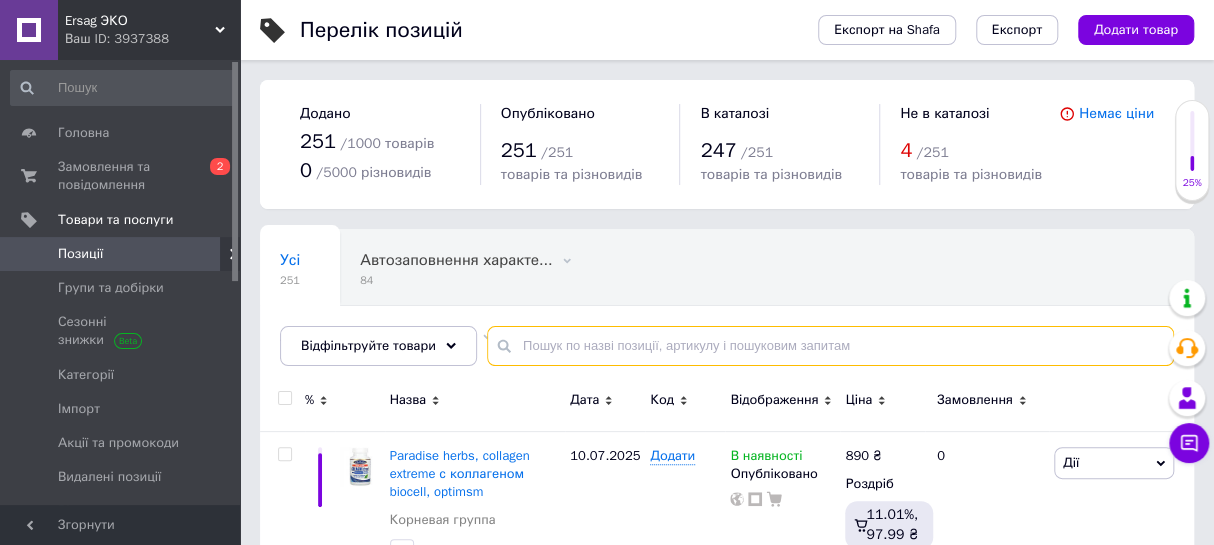 paste on "California gold nutrition, вітамін d3, 50 мкг 2000 мо , 90 шт" 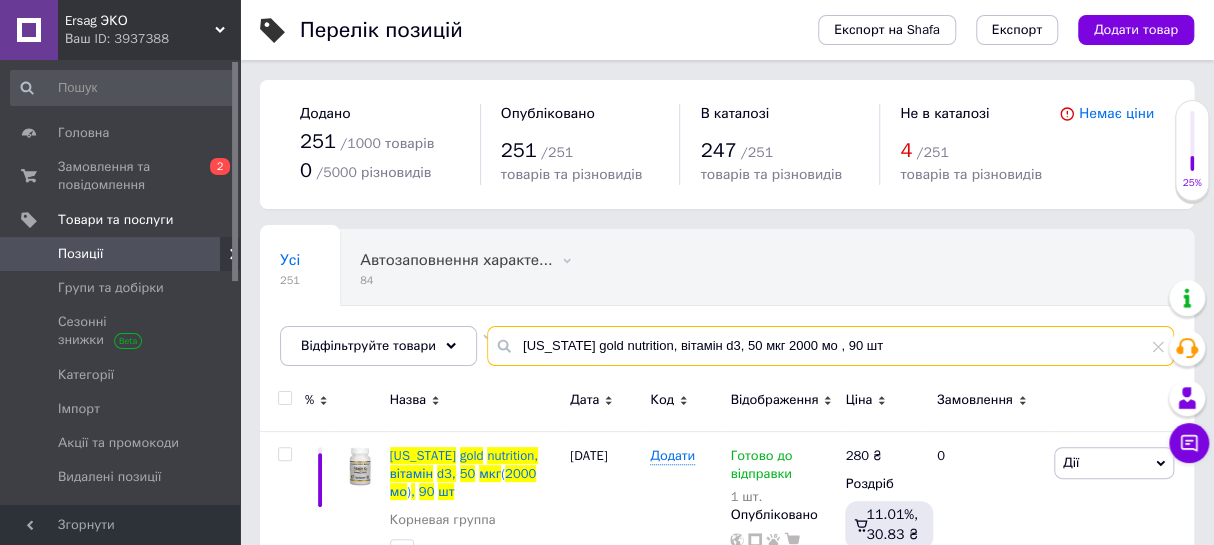 scroll, scrollTop: 75, scrollLeft: 0, axis: vertical 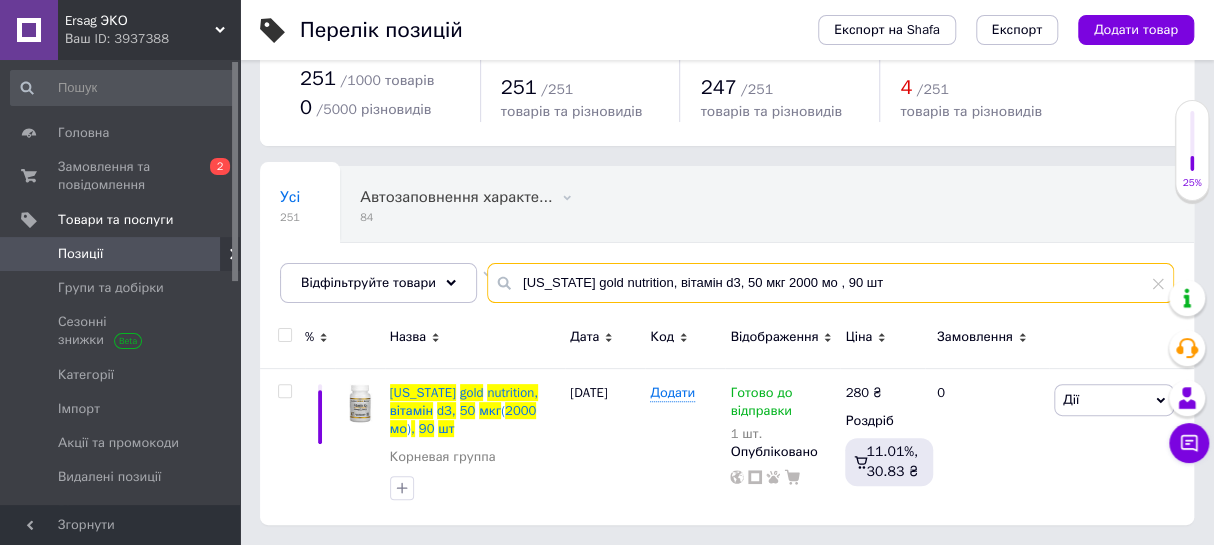 type on "California gold nutrition, вітамін d3, 50 мкг 2000 мо , 90 шт" 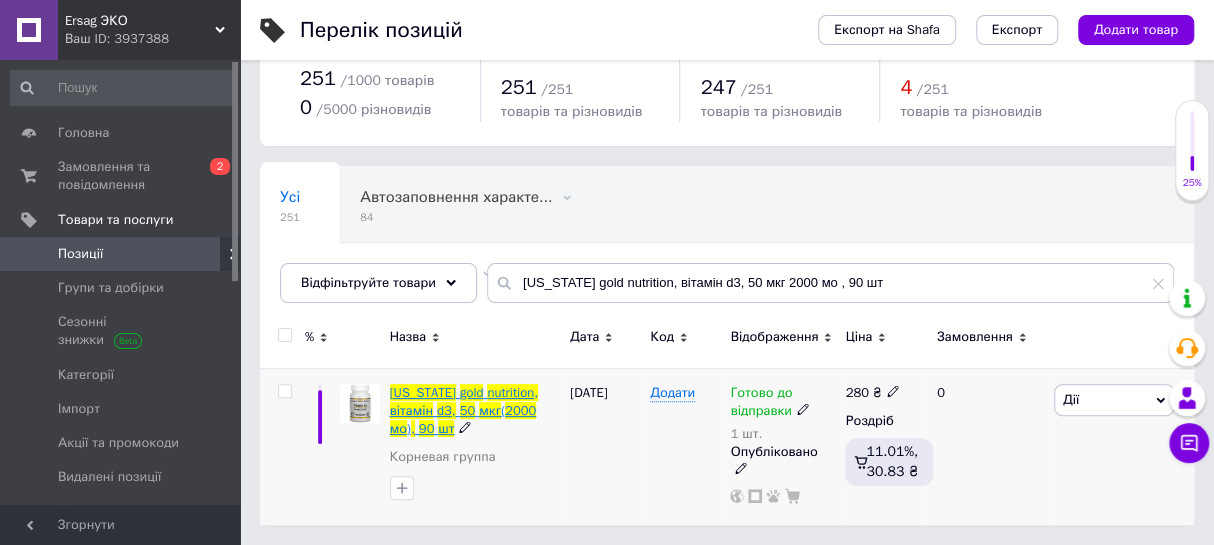 click on "d3," at bounding box center (446, 410) 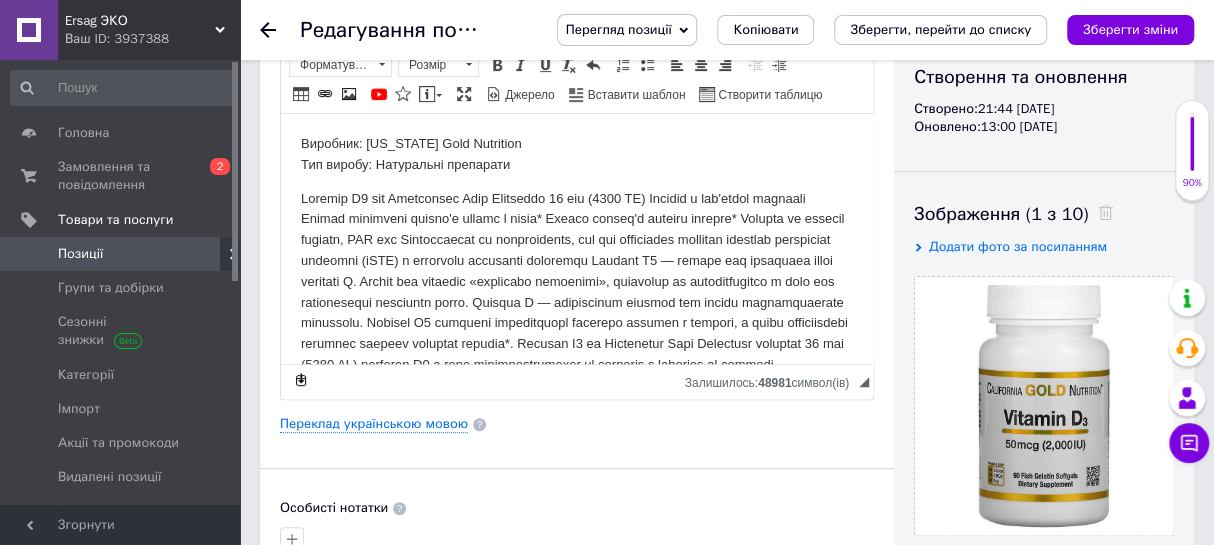 scroll, scrollTop: 181, scrollLeft: 0, axis: vertical 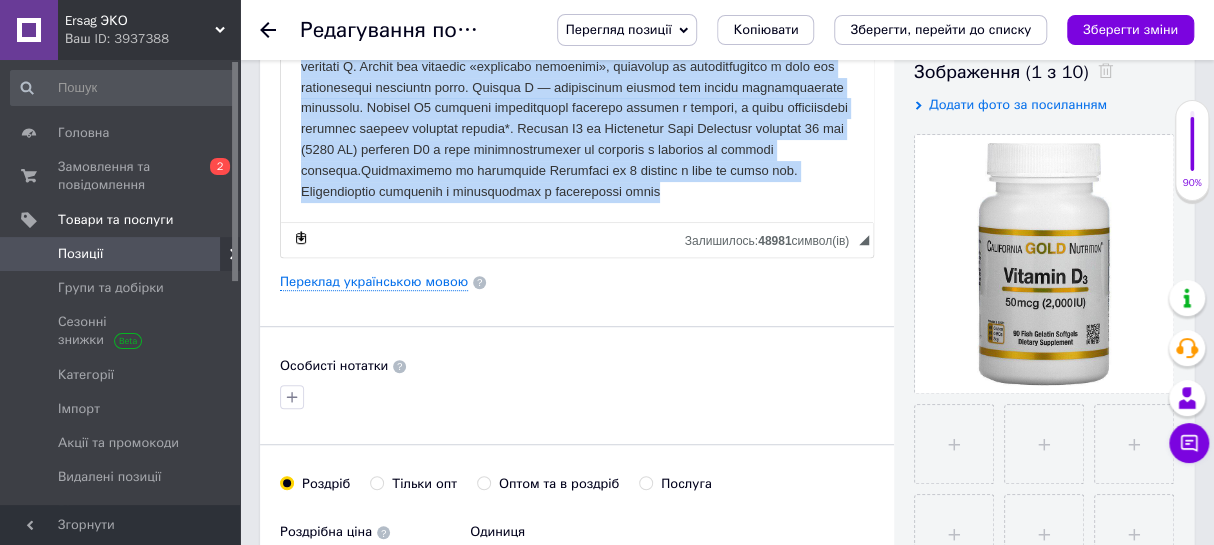 click on "Виробник: California Gold Nutrition Тип виробу: Натуральні препарати" at bounding box center (577, 60) 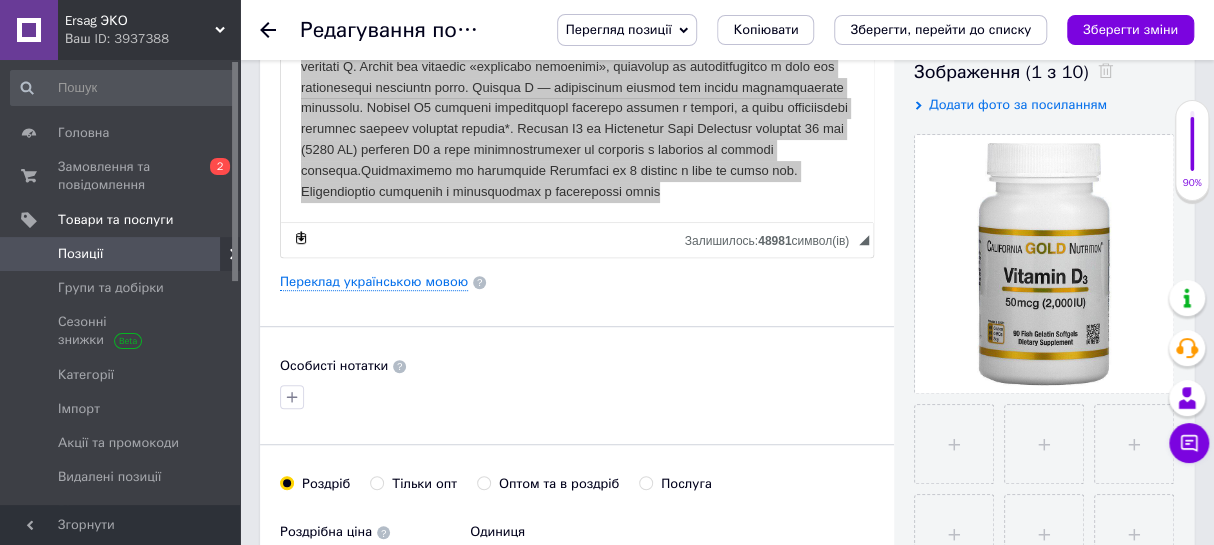 scroll, scrollTop: 0, scrollLeft: 0, axis: both 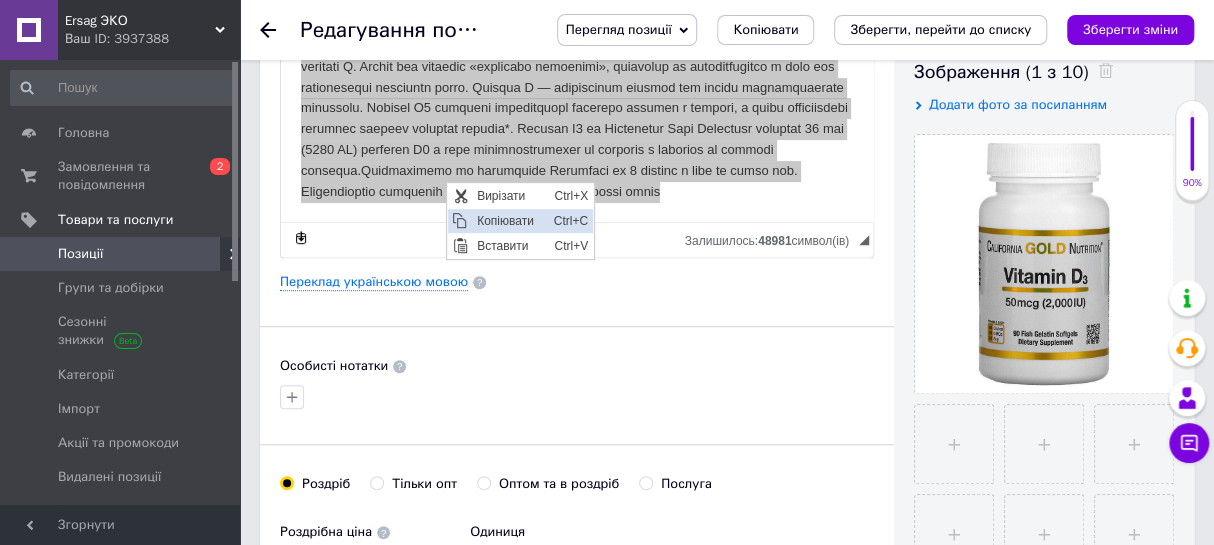 click on "Копіювати" at bounding box center [510, 220] 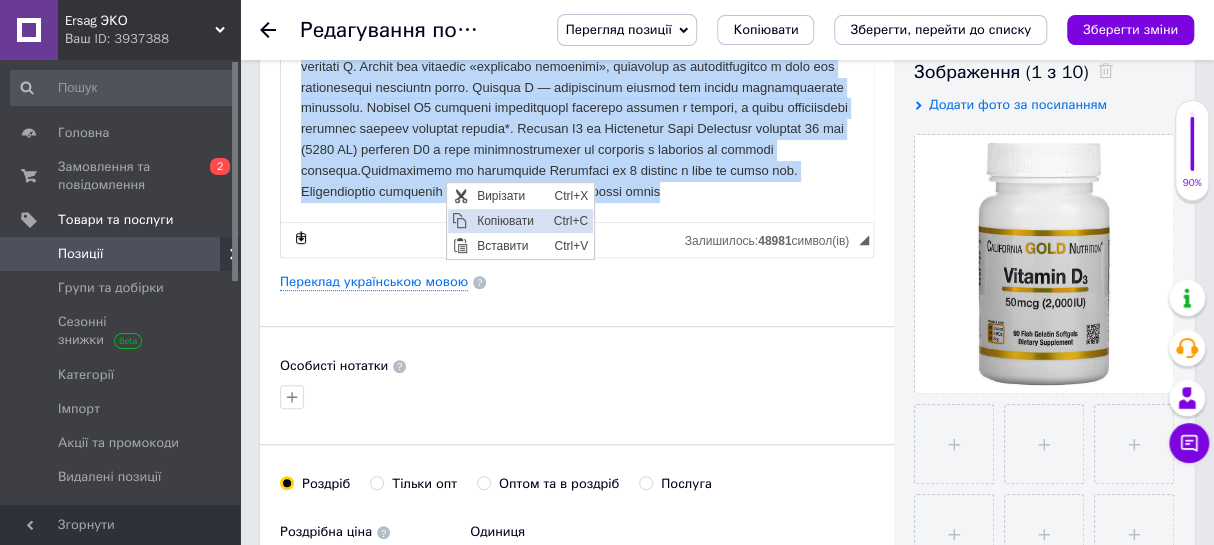 copy on "Виробник: California Gold Nutrition Тип виробу: Натуральні препарати Вітамін D3 від California Gold Nutrition 50 мкг (2000 МО) Капсули з риб'ячого желатину Сприяє підтримці здоров'я кісток і зубів* Сприяє здоров'ю імунної системи* Продукт не містить глютену, ГМО сої Виробляється на підприємстві, яке має реєстрацію поточної належної виробничої практики (cGMP) і проходить незалежні перевірки Вітамін D3 — бажана для організму форма вітаміну D. Иногда его называют «солнечным витамином», поскольку он вырабатывается в коже под воздействием солнечных лучей. Витамин D — незаменимый витамин для многих метаболических процессов. Витамин D3 помогает регулировать усвоение кальция и фосфора, а также поддерживает здоровую функцию иммунной системы*. Витамин D3 от California Gold Nutrition содержит 50 мкг (2000 МЕ) витамина D3 в виде холекальциферола из ланолина в капсулах из рыбьего желатина.Рекомендации по применению Принимать по 1 капсуле в день во время еды. Рекомендуется принимать в соответствии с назначением врача..." 